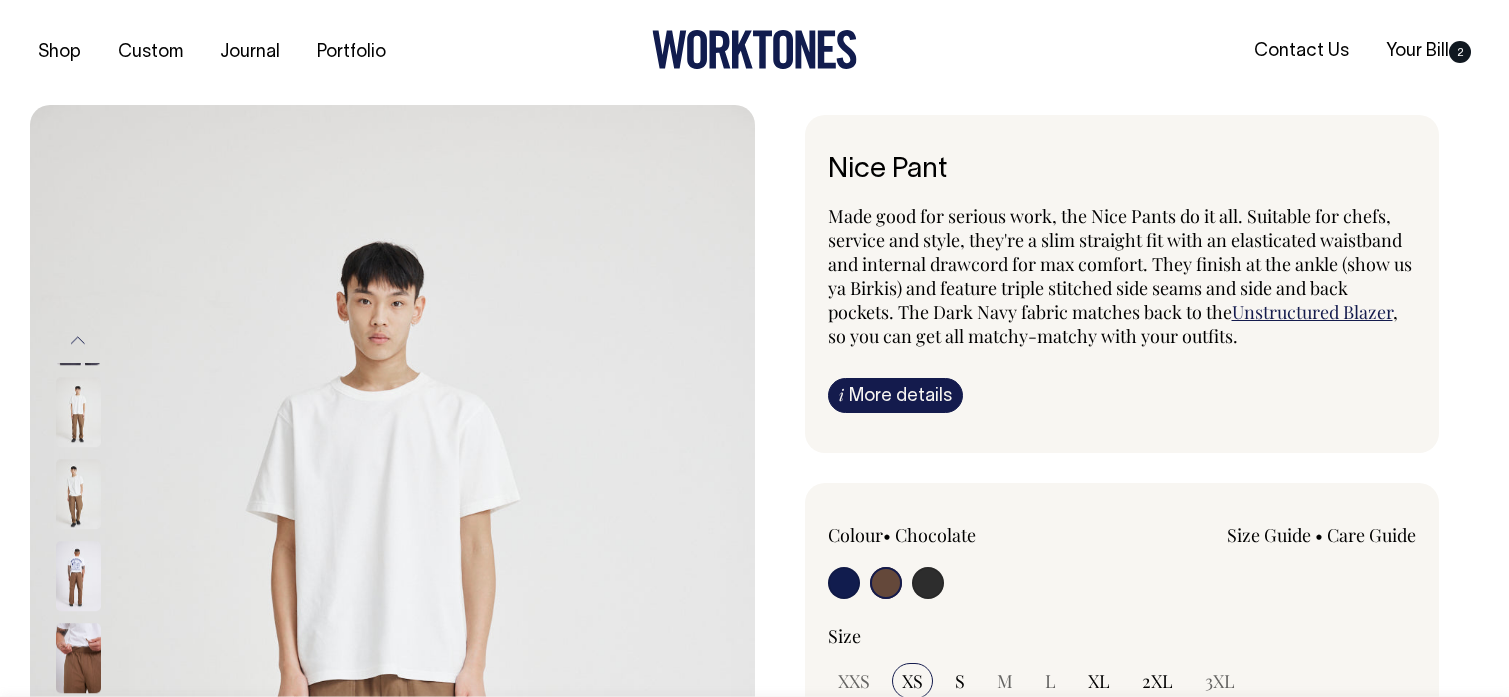 select on "Chocolate" 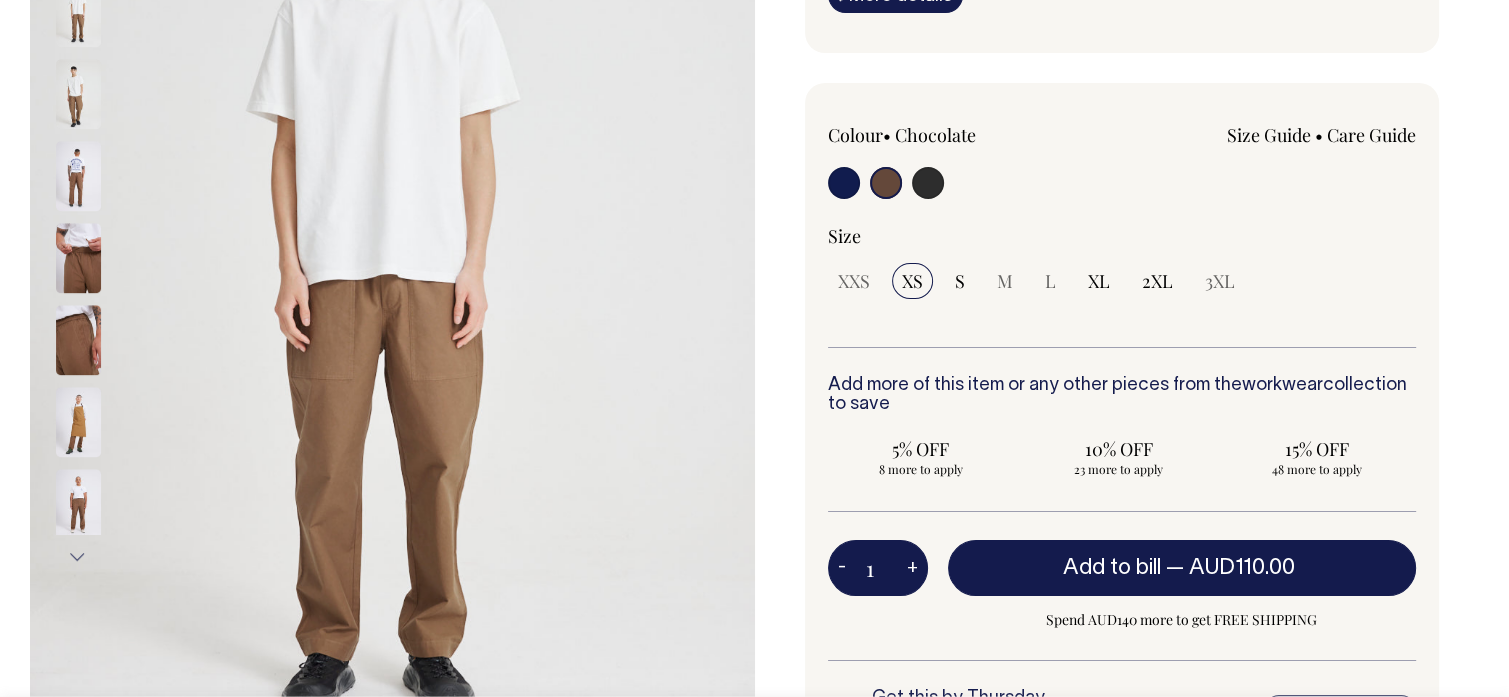 scroll, scrollTop: 0, scrollLeft: 0, axis: both 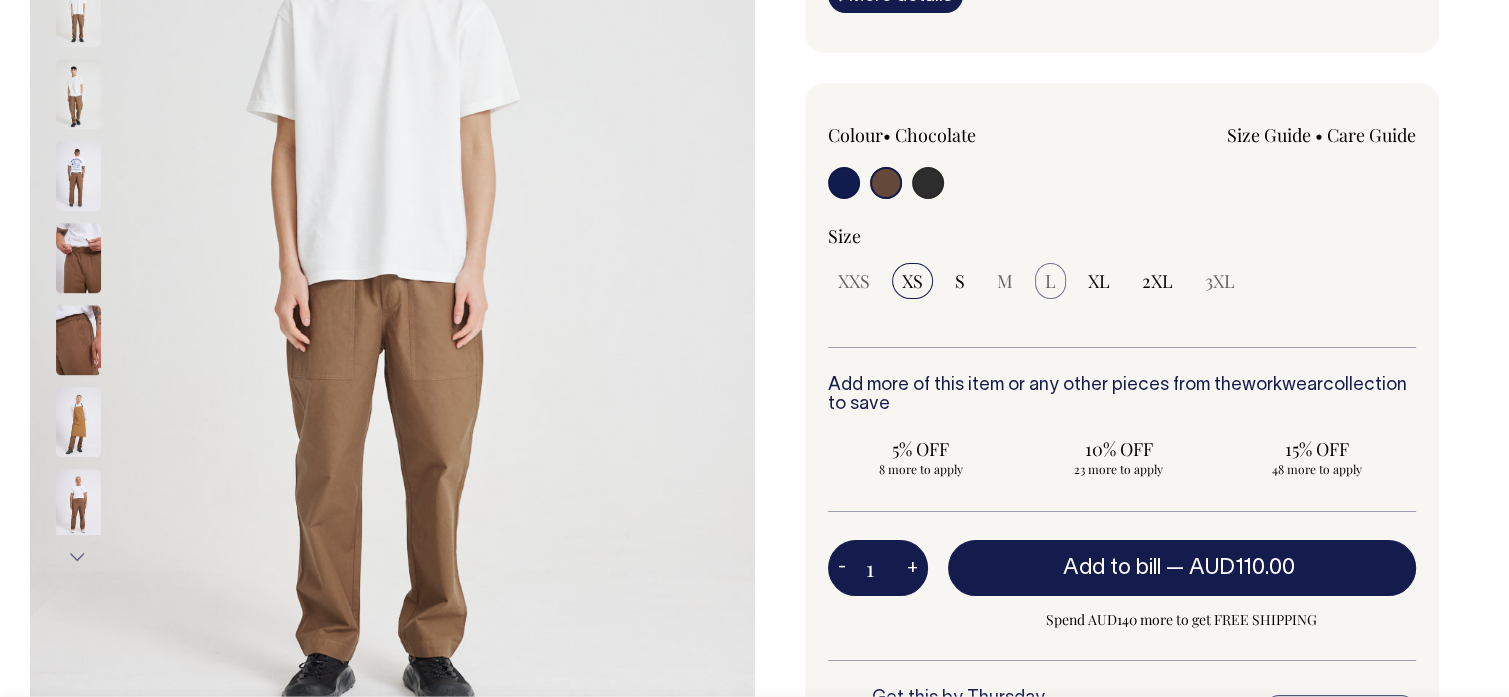 click on "L" at bounding box center [1050, 281] 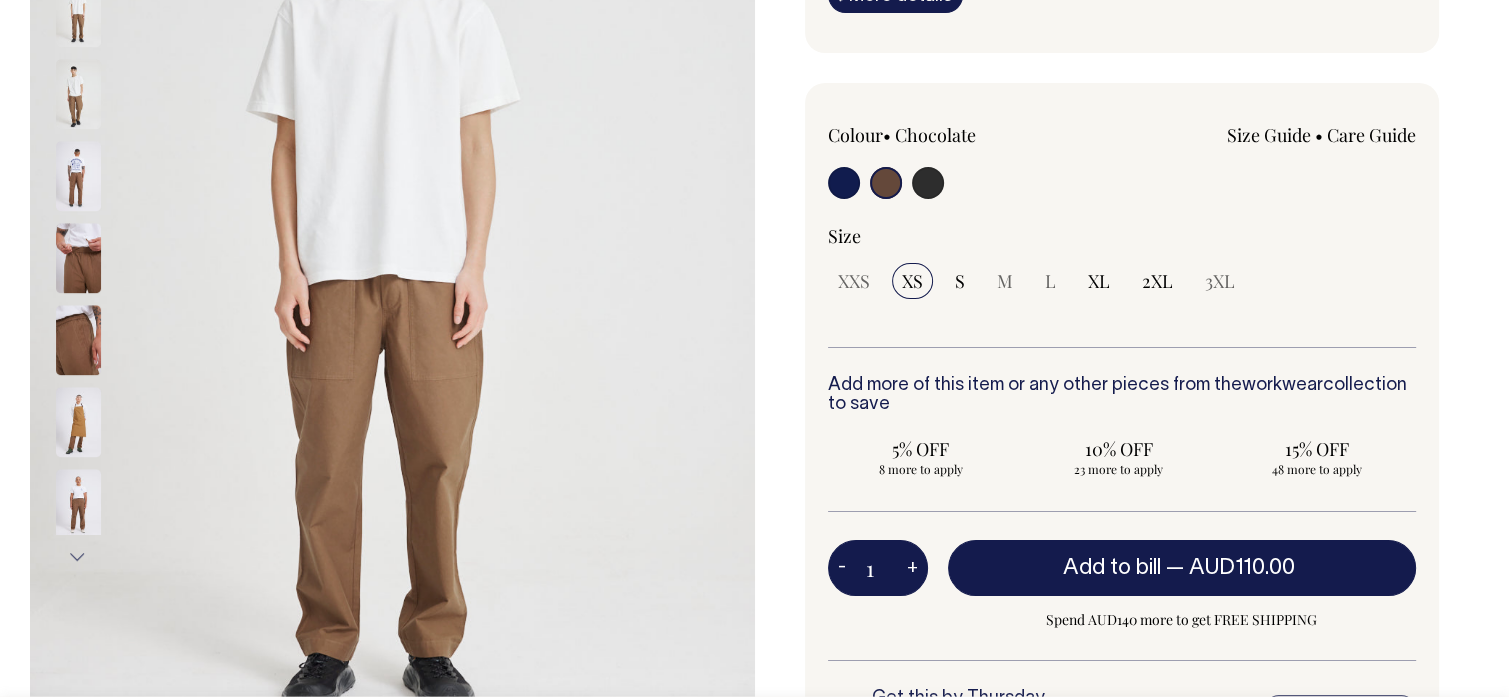 click at bounding box center [886, 183] 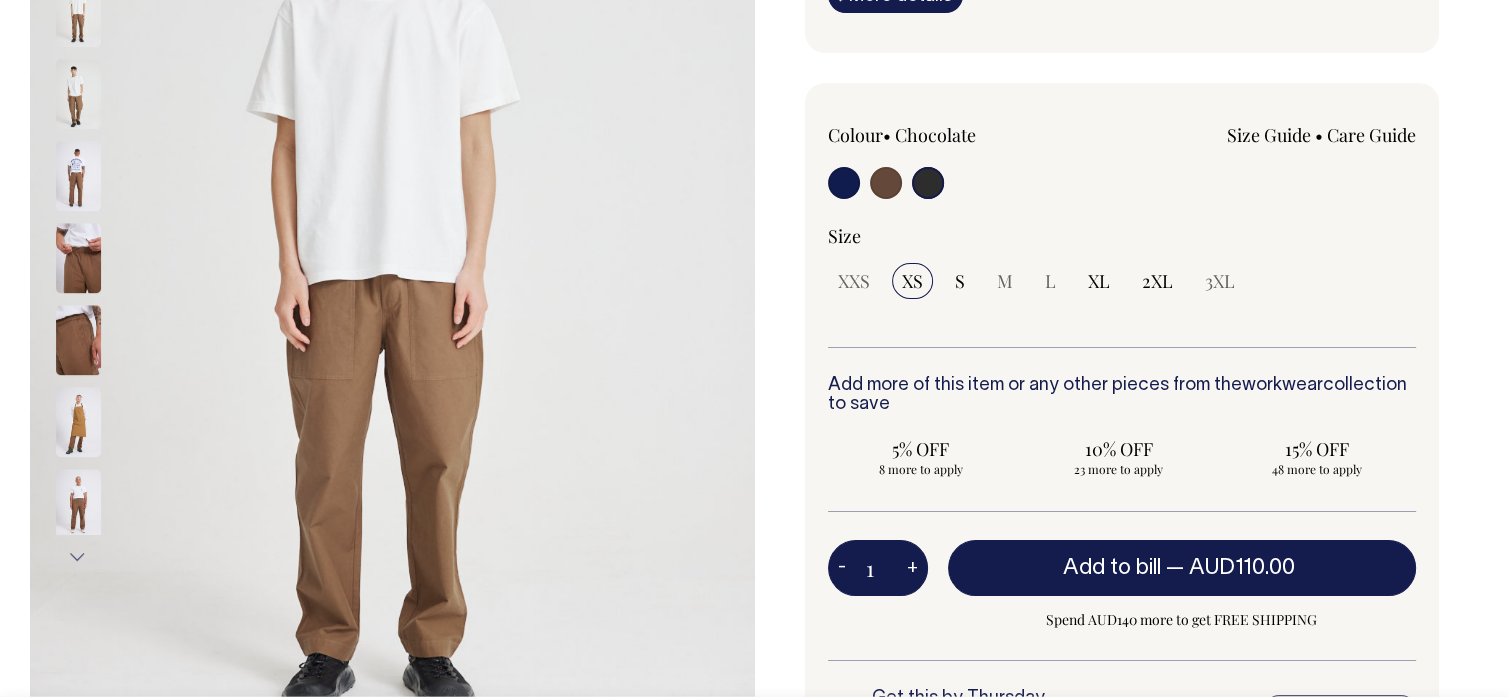 radio on "true" 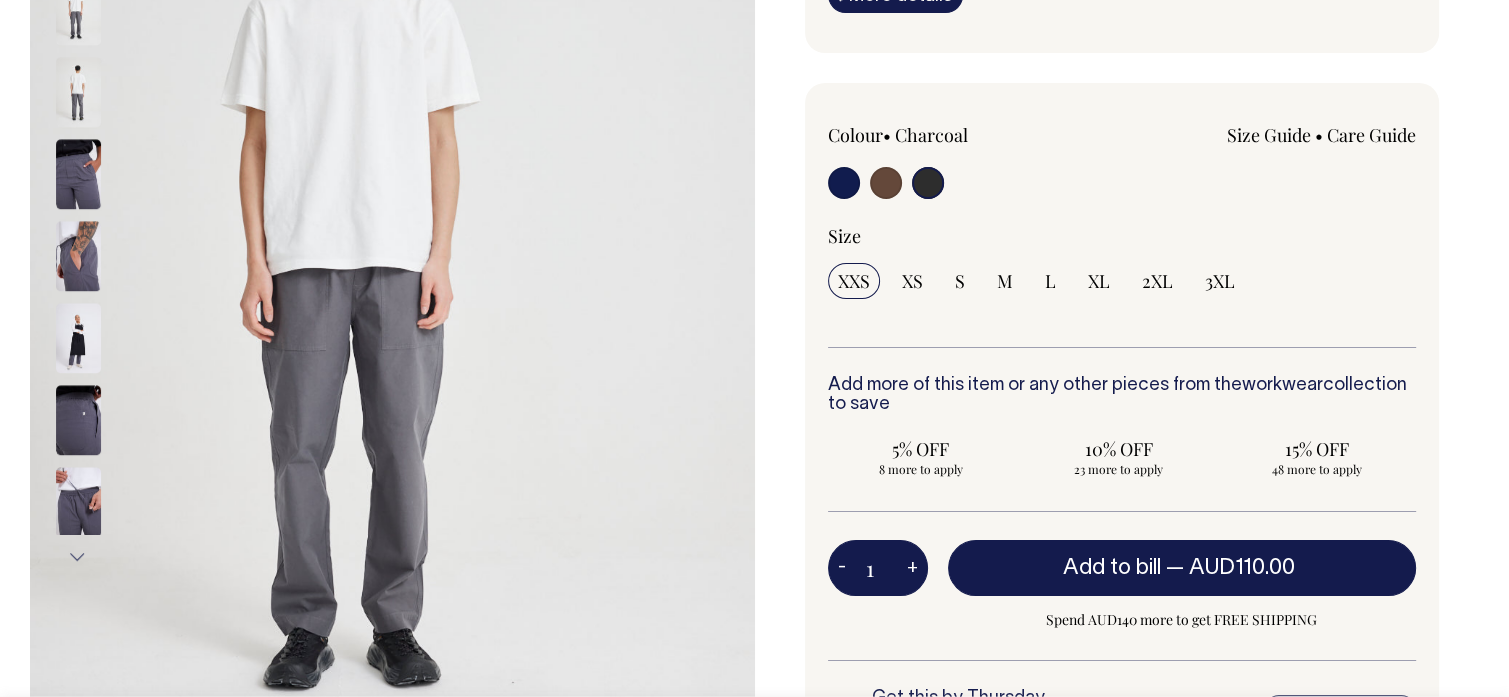 click at bounding box center [844, 183] 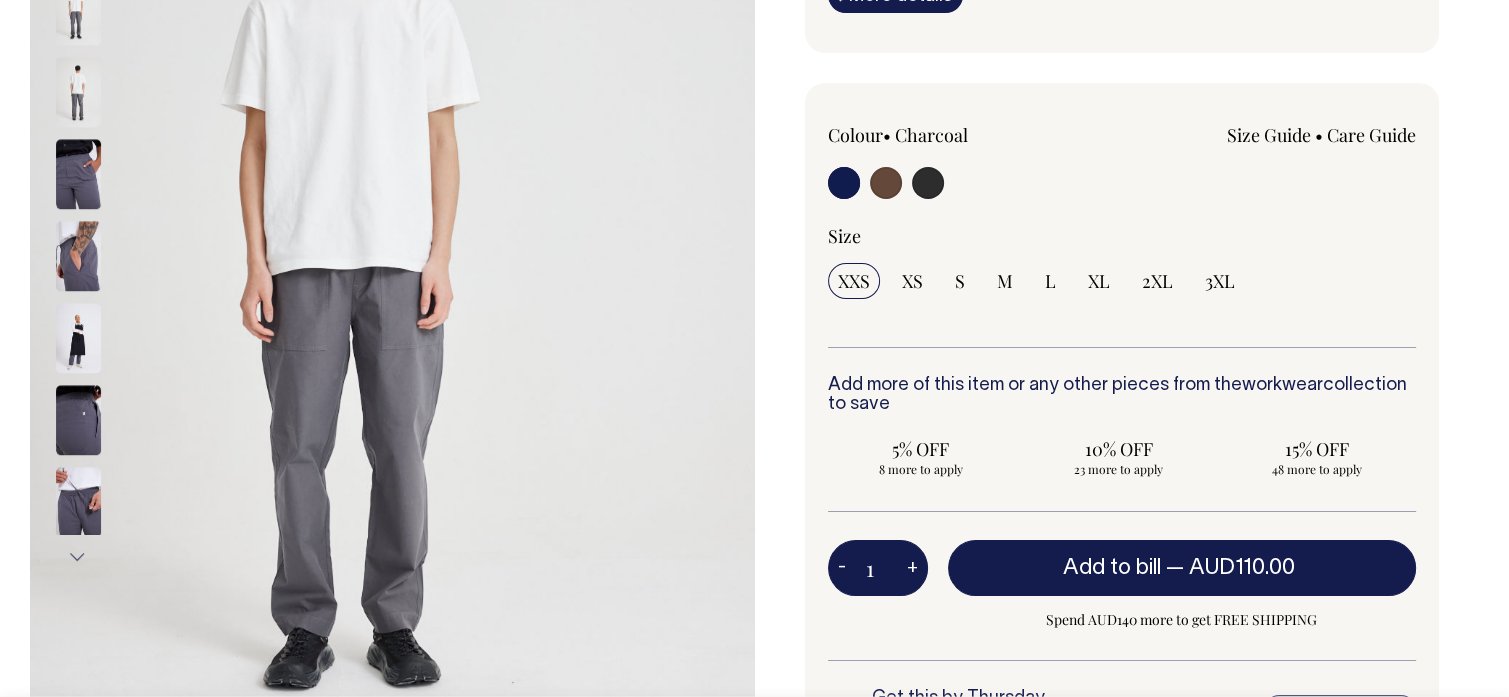 radio on "true" 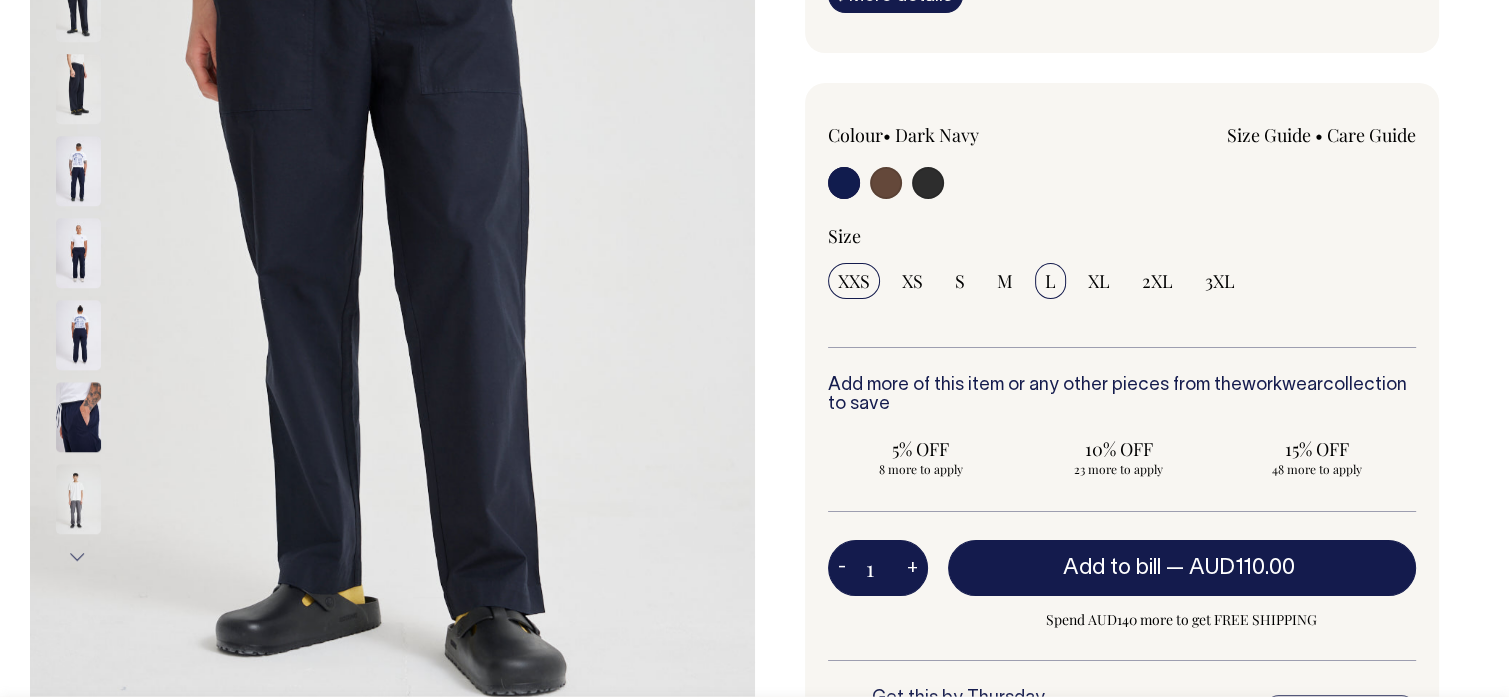 click on "L" at bounding box center [1050, 281] 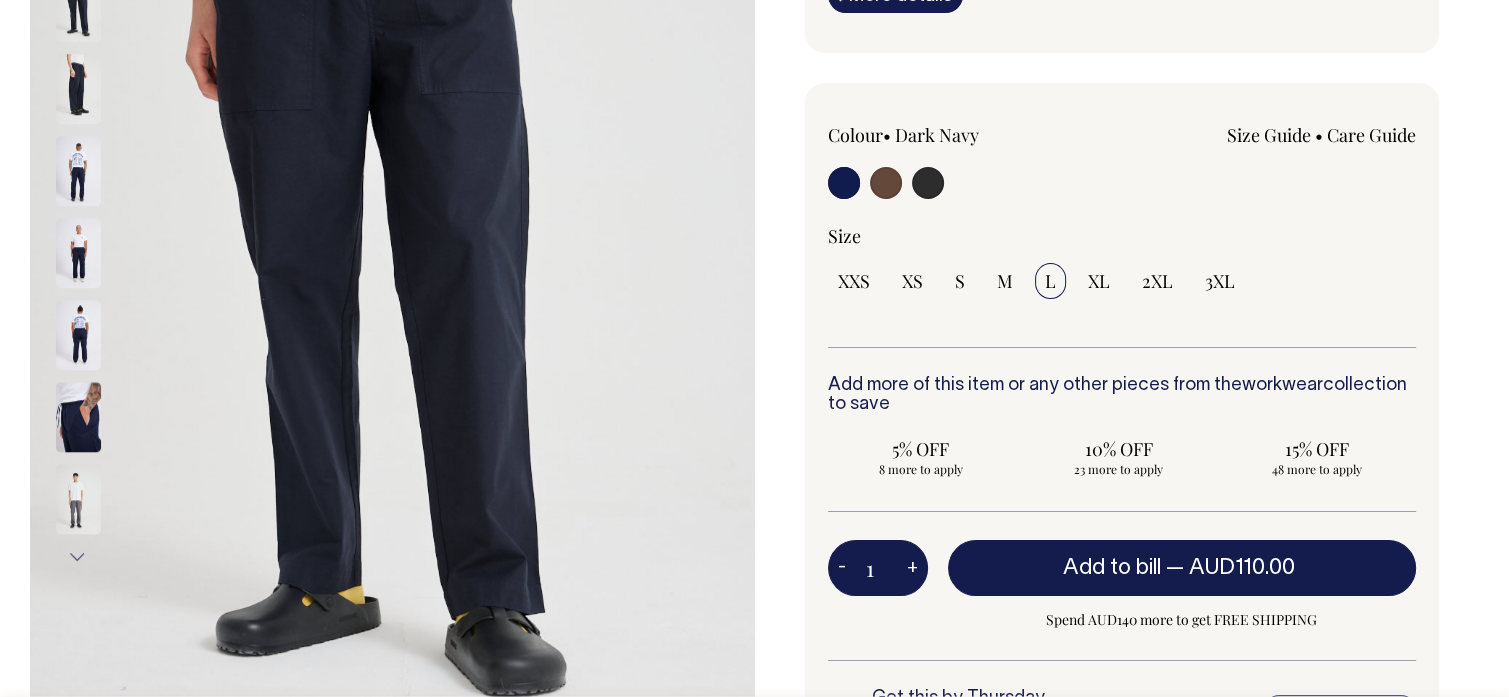 select on "L" 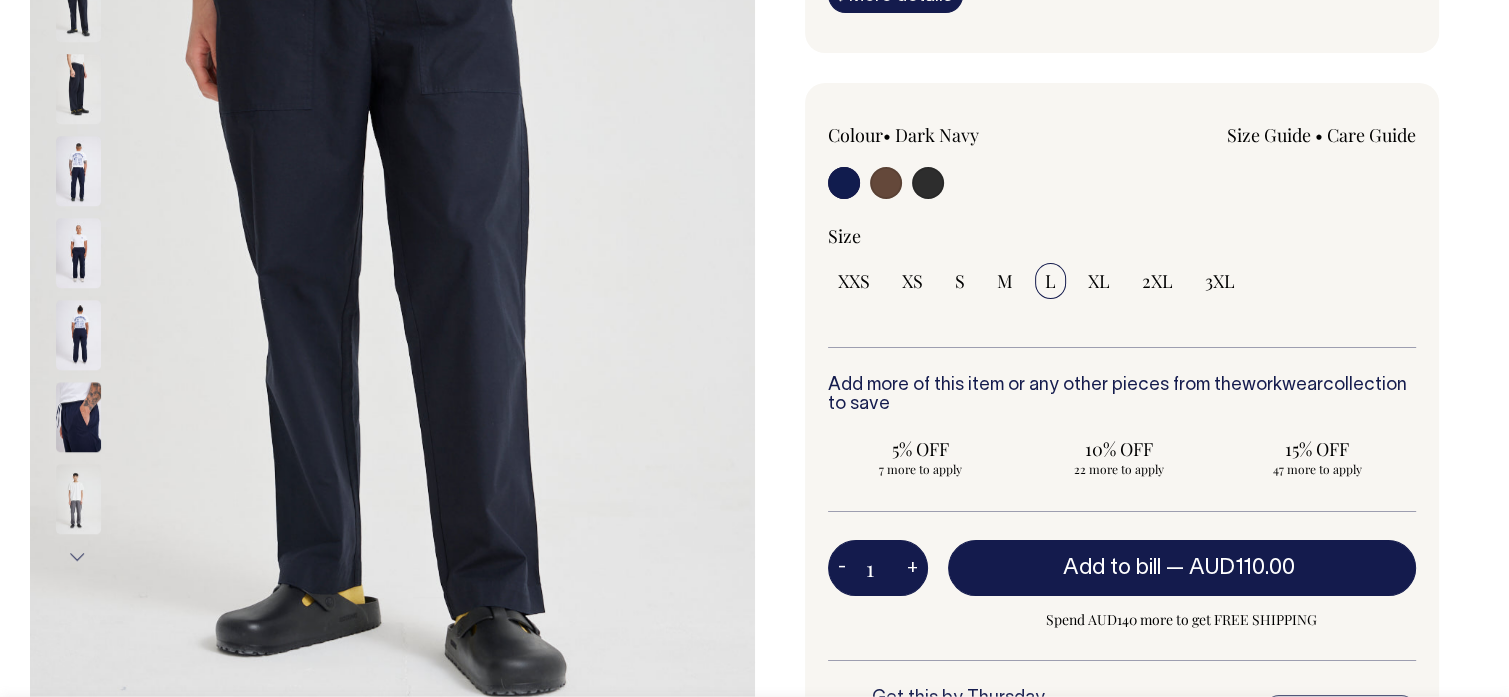 click at bounding box center (886, 183) 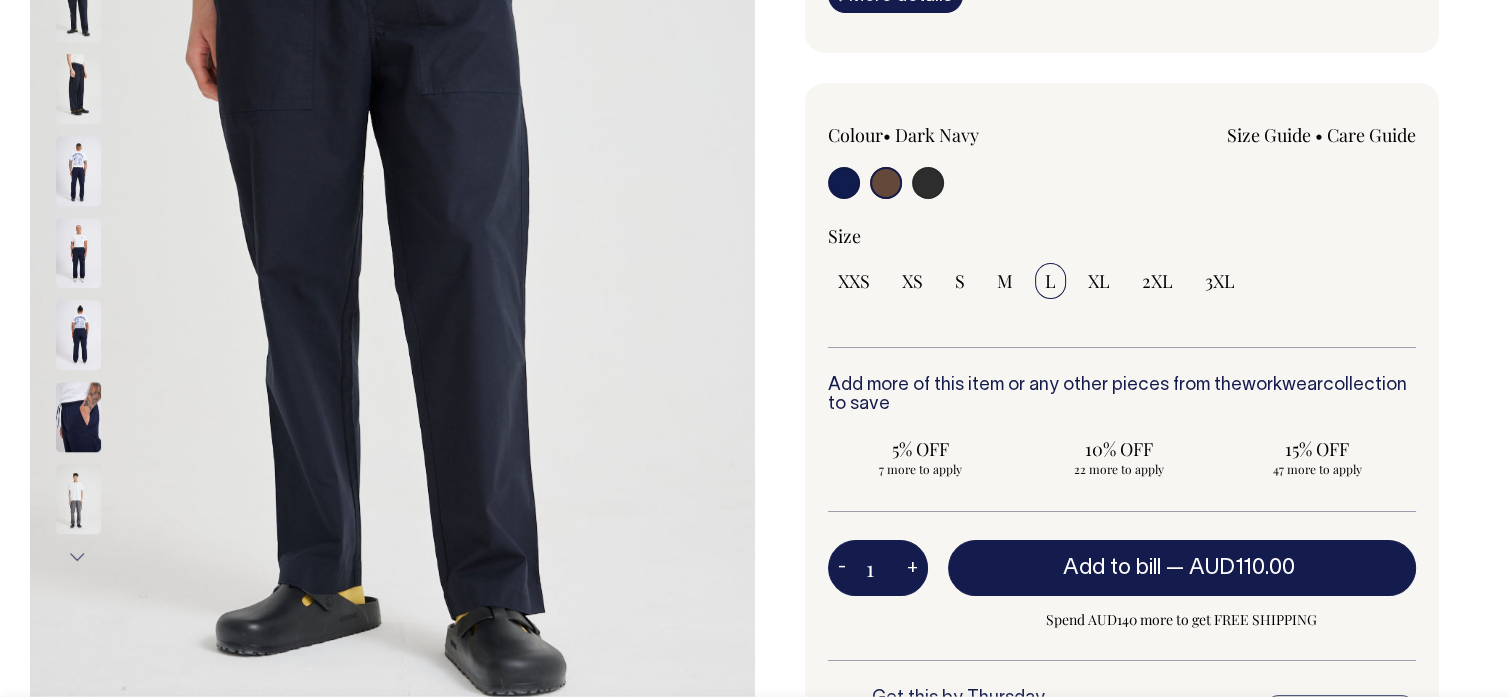 radio on "true" 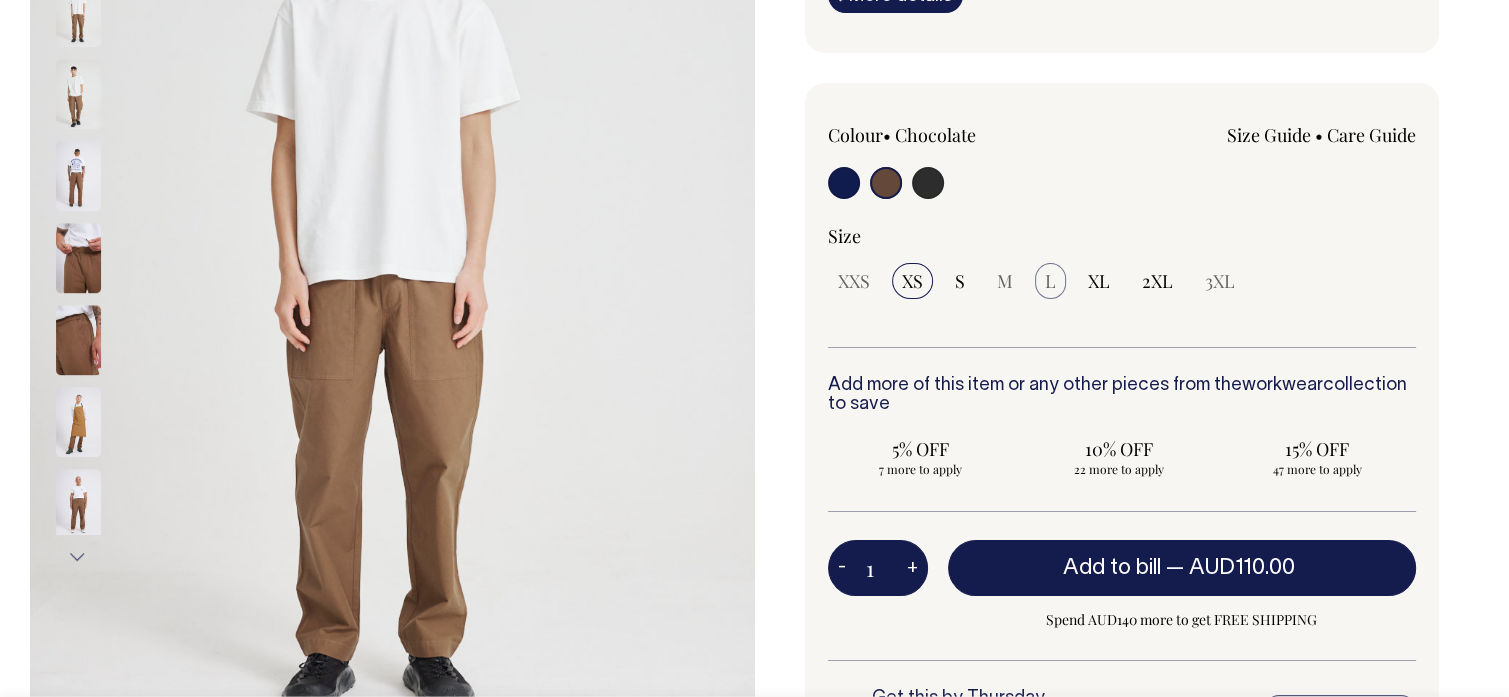 click on "L" at bounding box center (1050, 281) 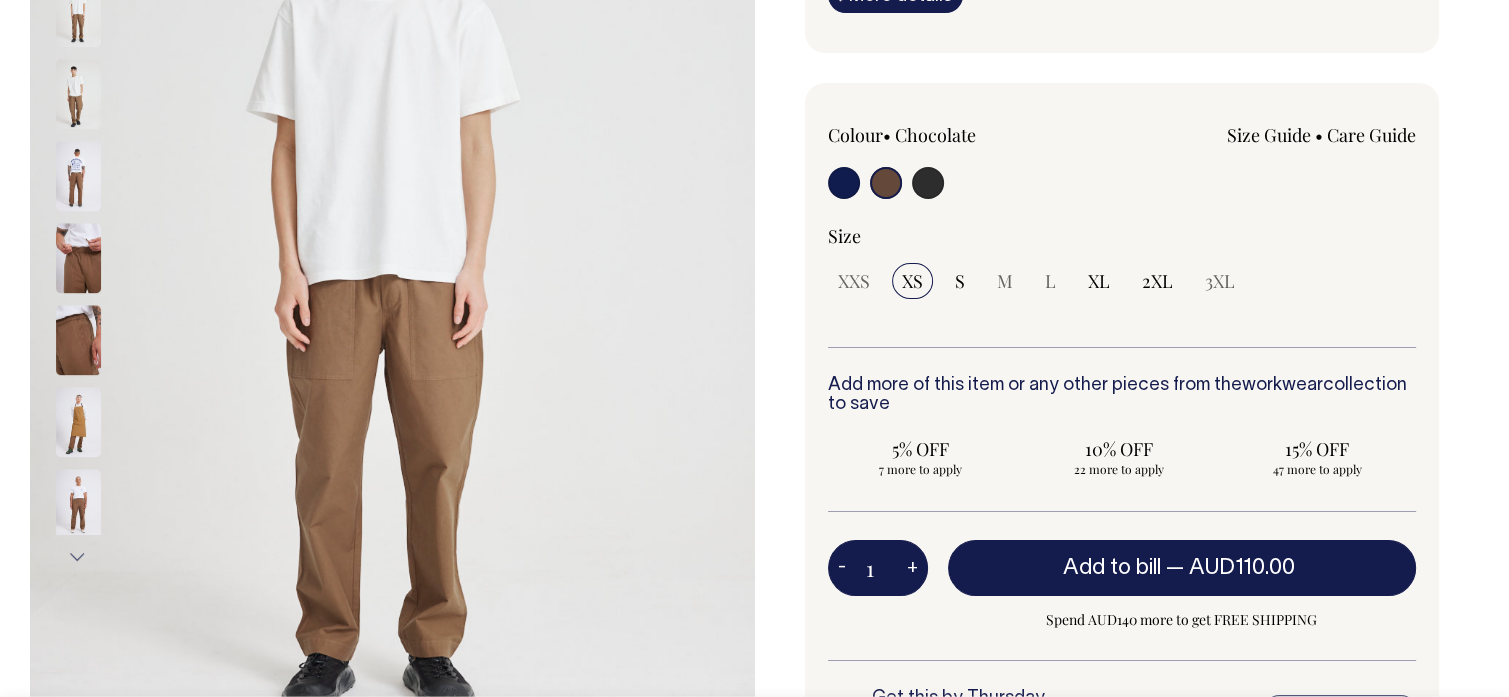 click at bounding box center (928, 183) 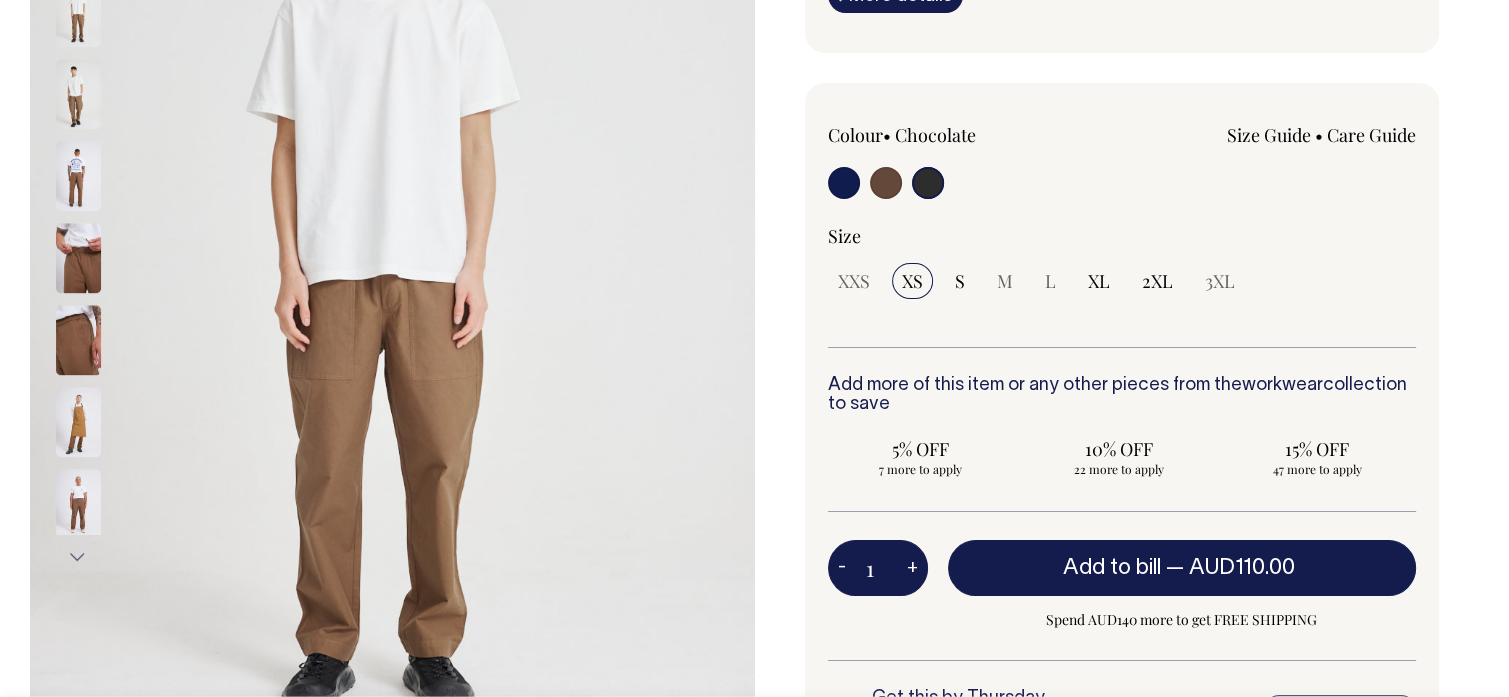 radio on "true" 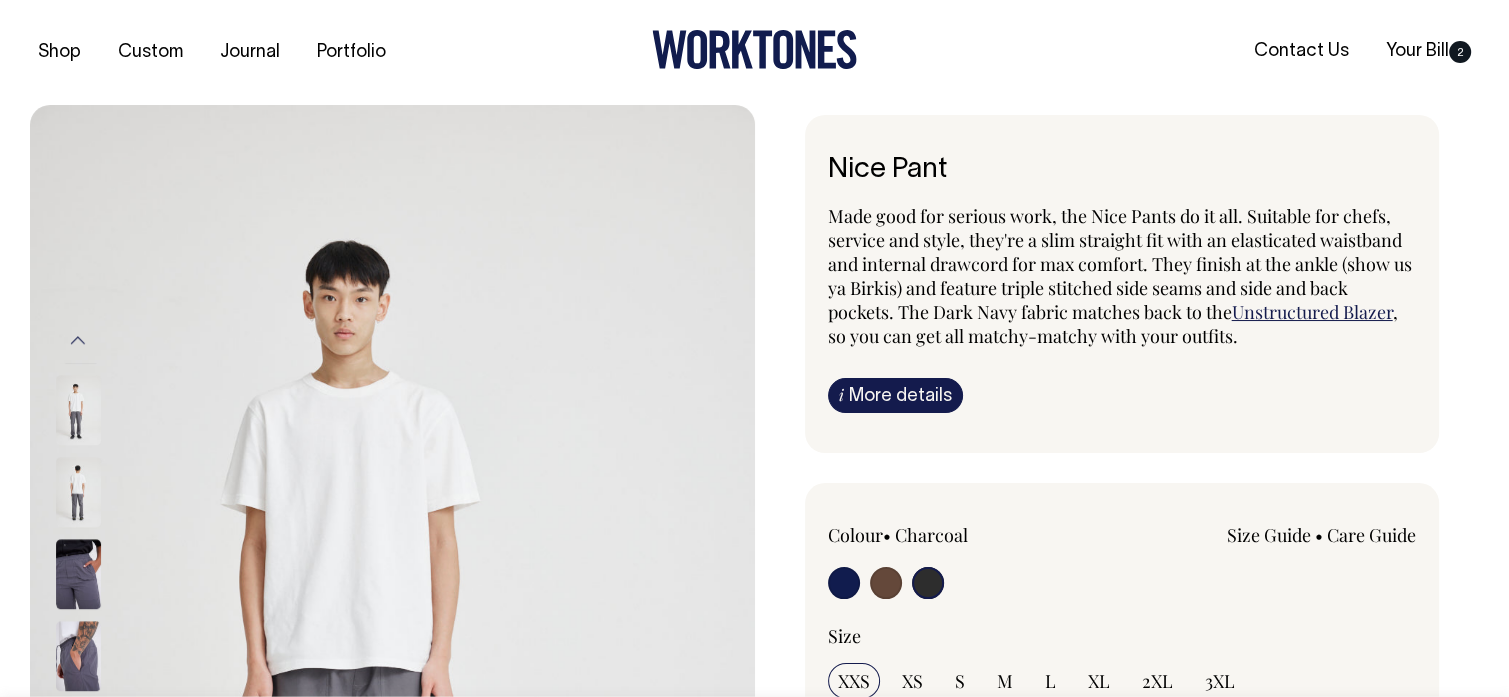 scroll, scrollTop: 0, scrollLeft: 0, axis: both 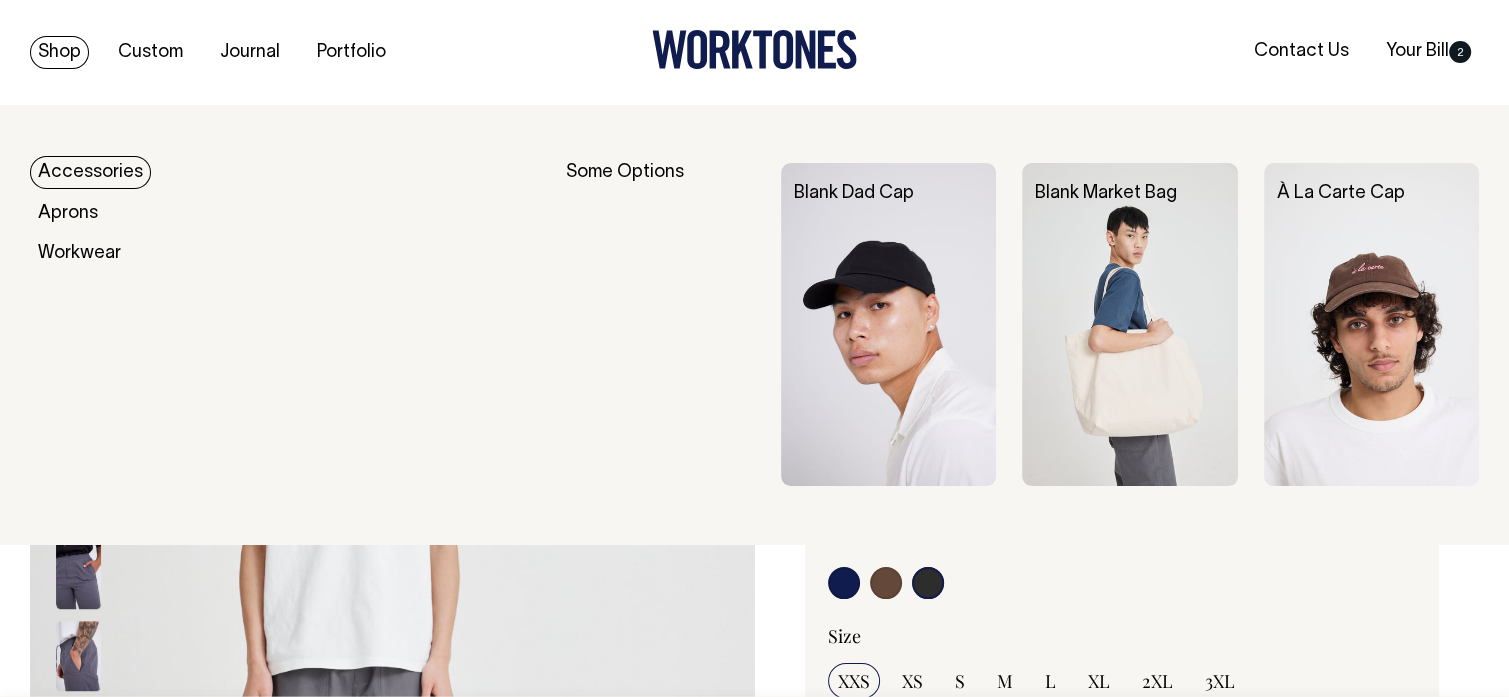 click on "Shop" at bounding box center [59, 52] 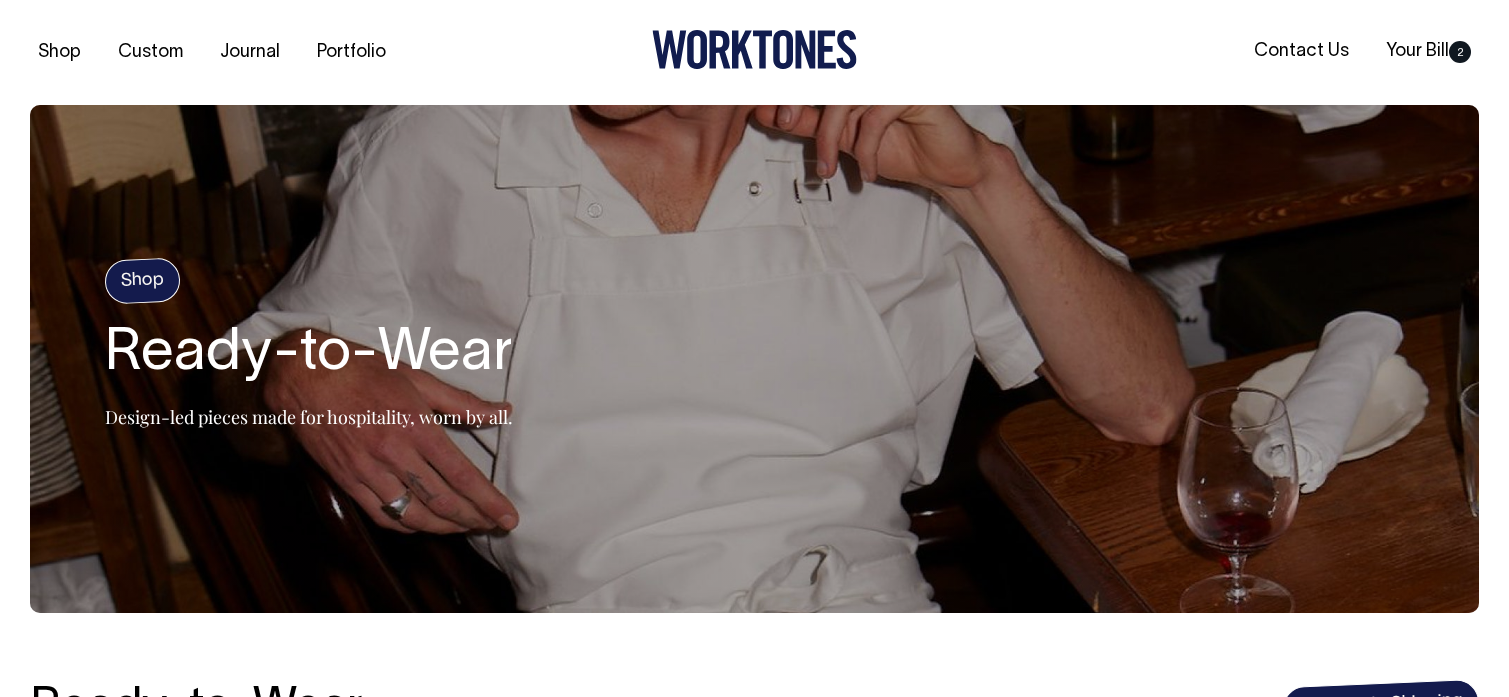 scroll, scrollTop: 0, scrollLeft: 0, axis: both 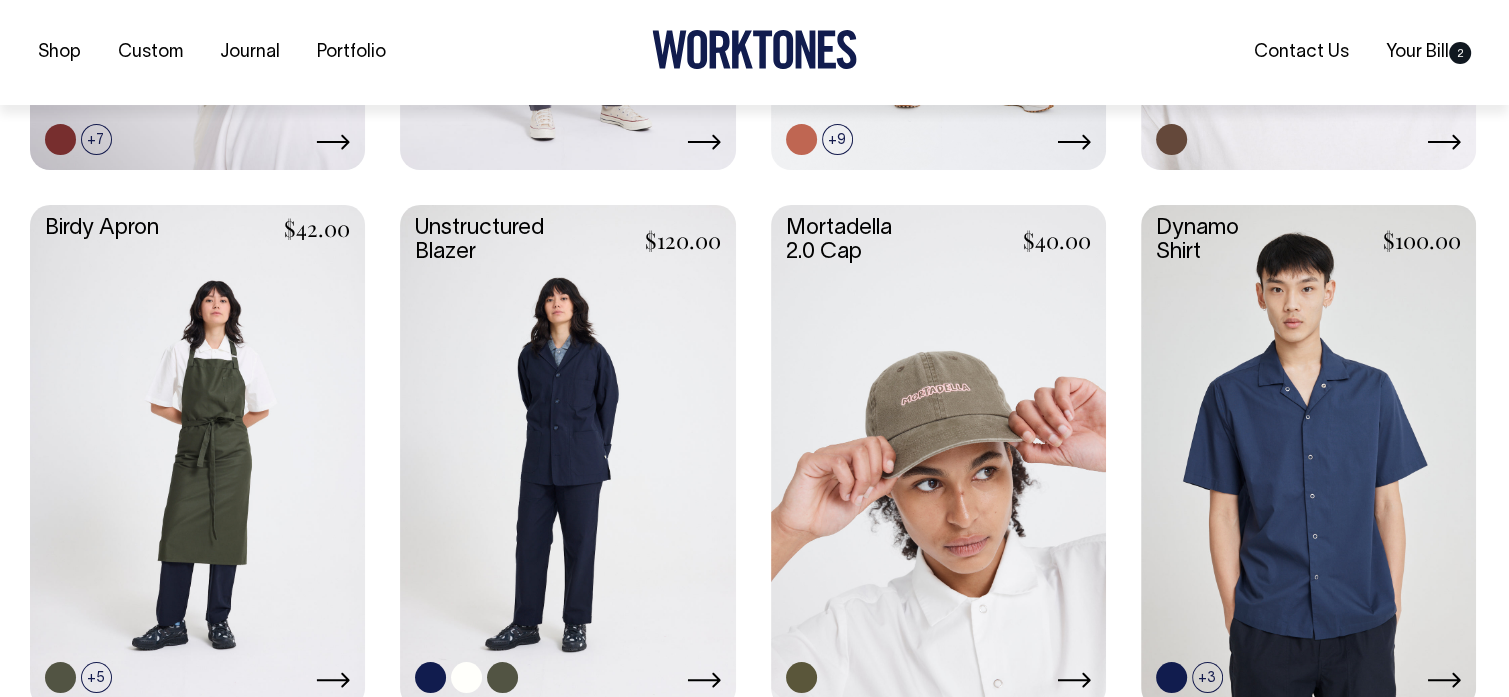 click at bounding box center (567, 454) 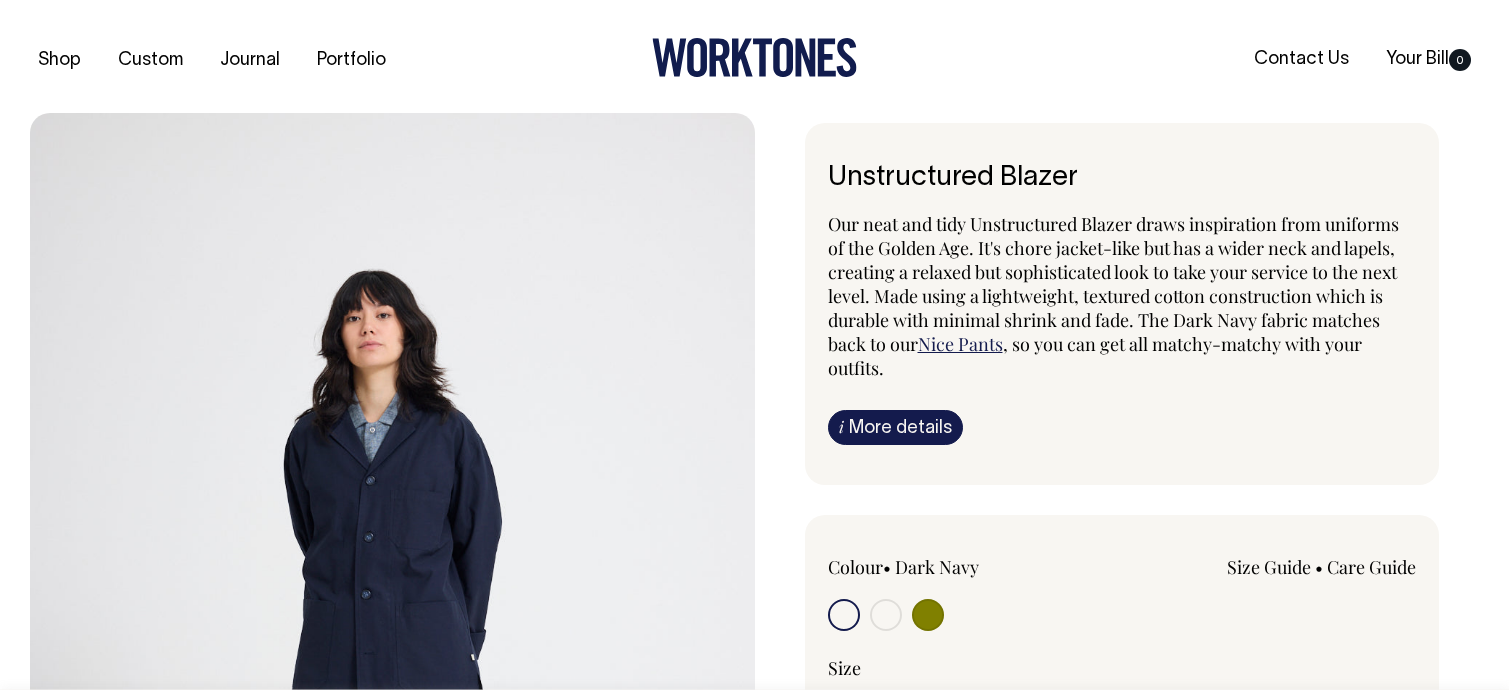 scroll, scrollTop: 0, scrollLeft: 0, axis: both 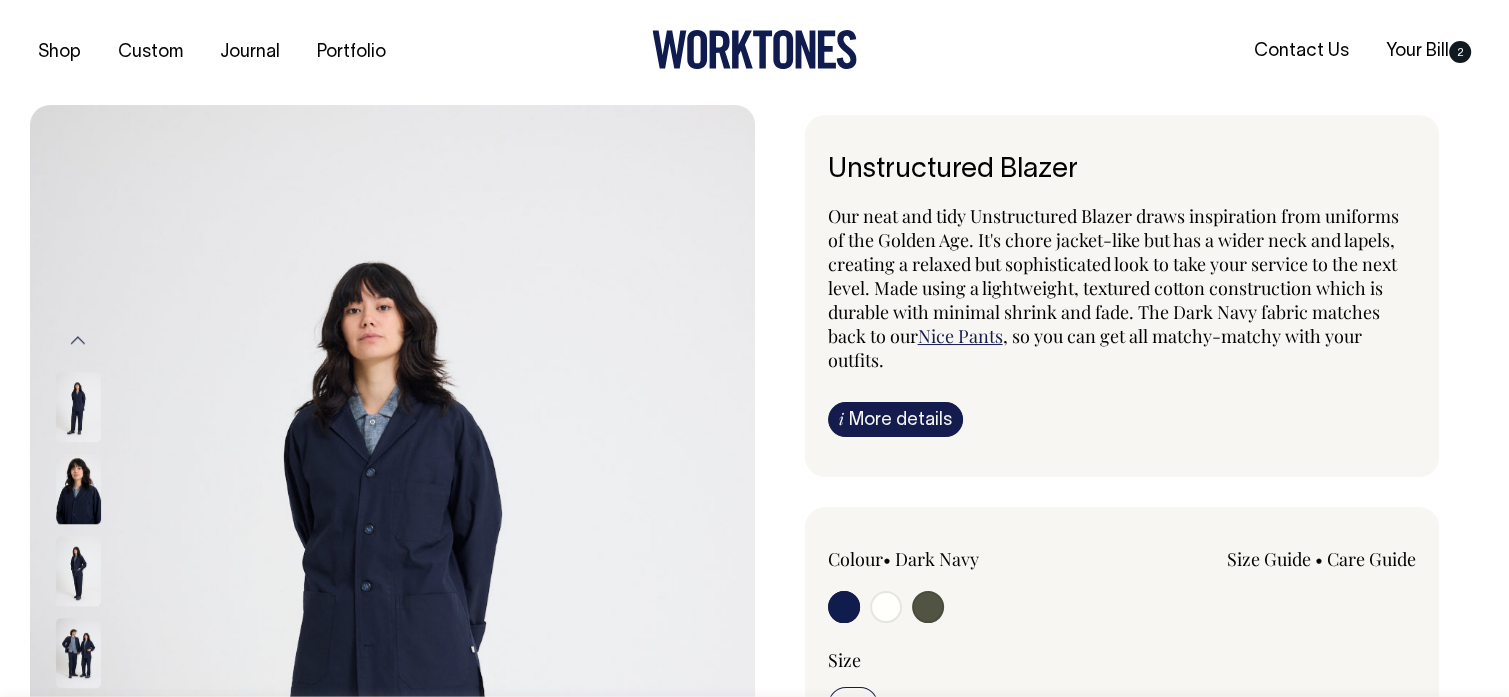 click at bounding box center [928, 607] 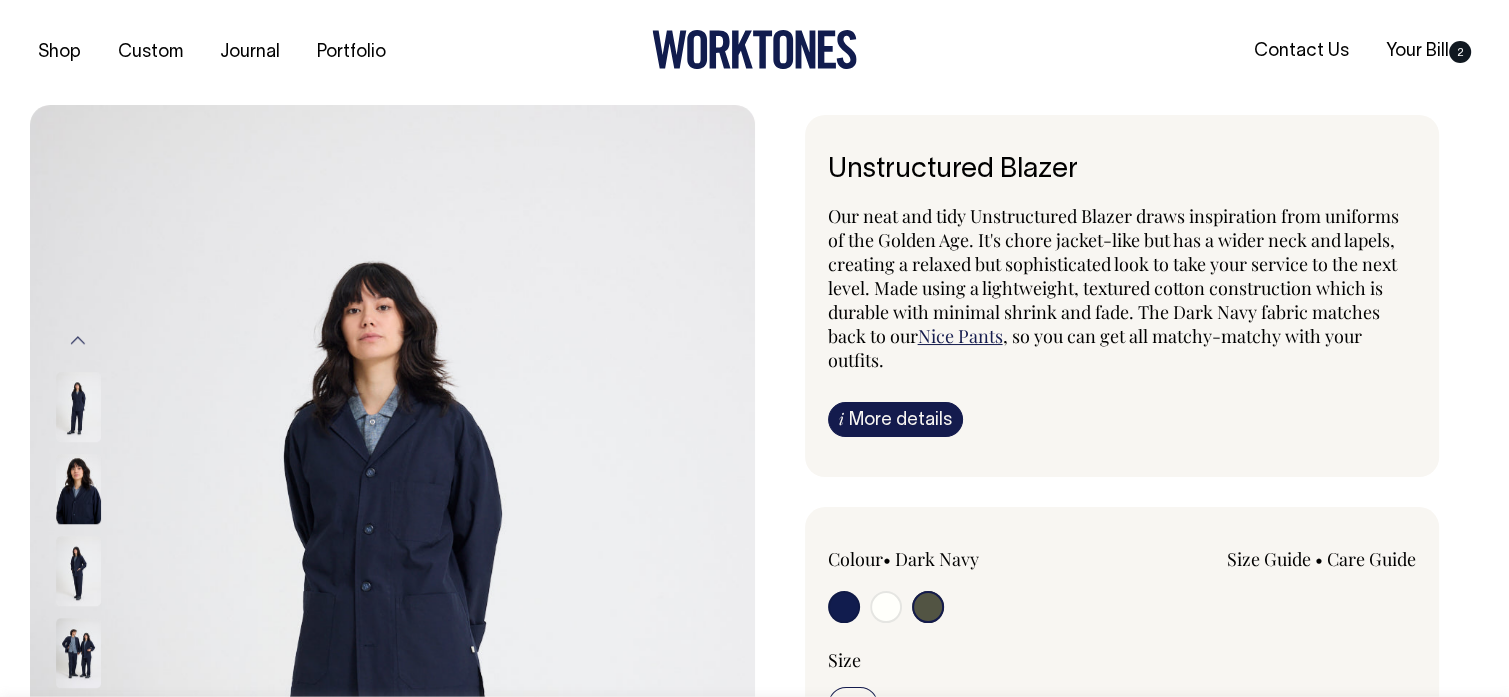 radio on "false" 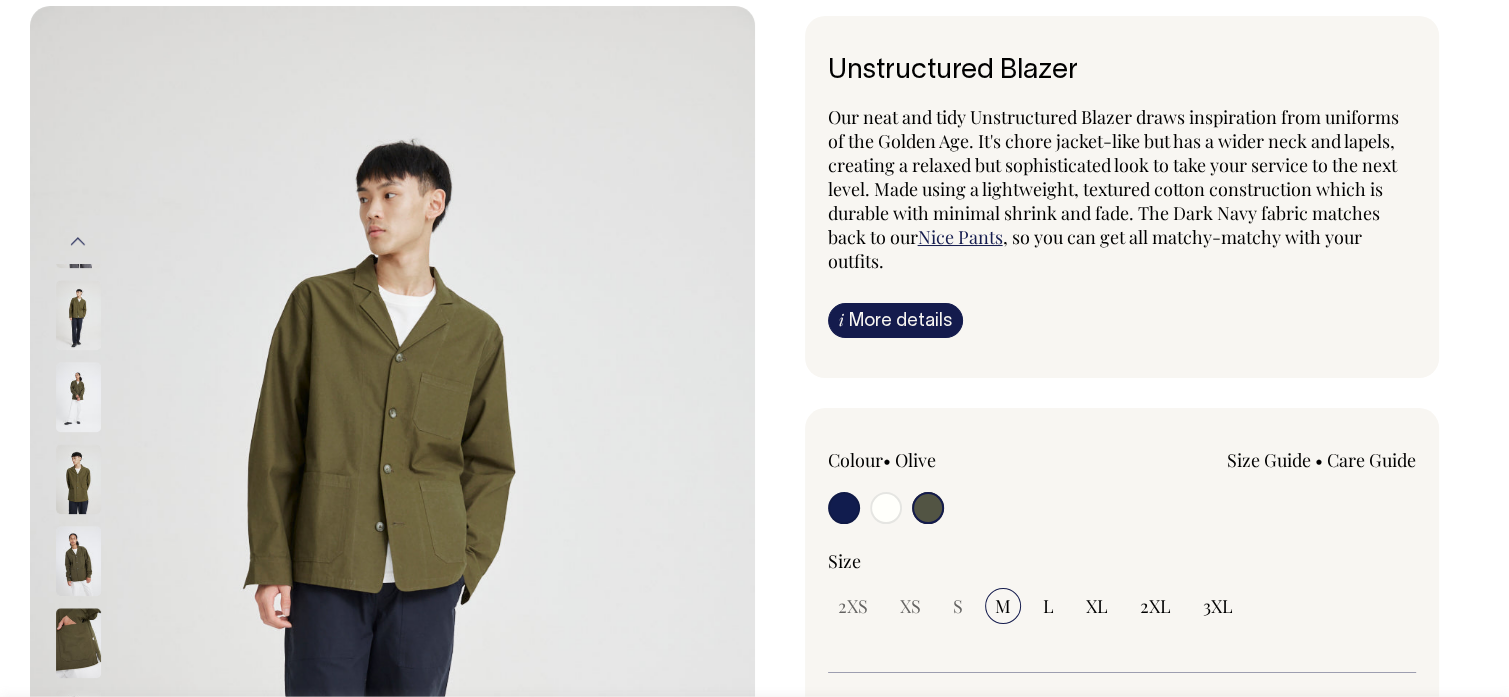 scroll, scrollTop: 100, scrollLeft: 0, axis: vertical 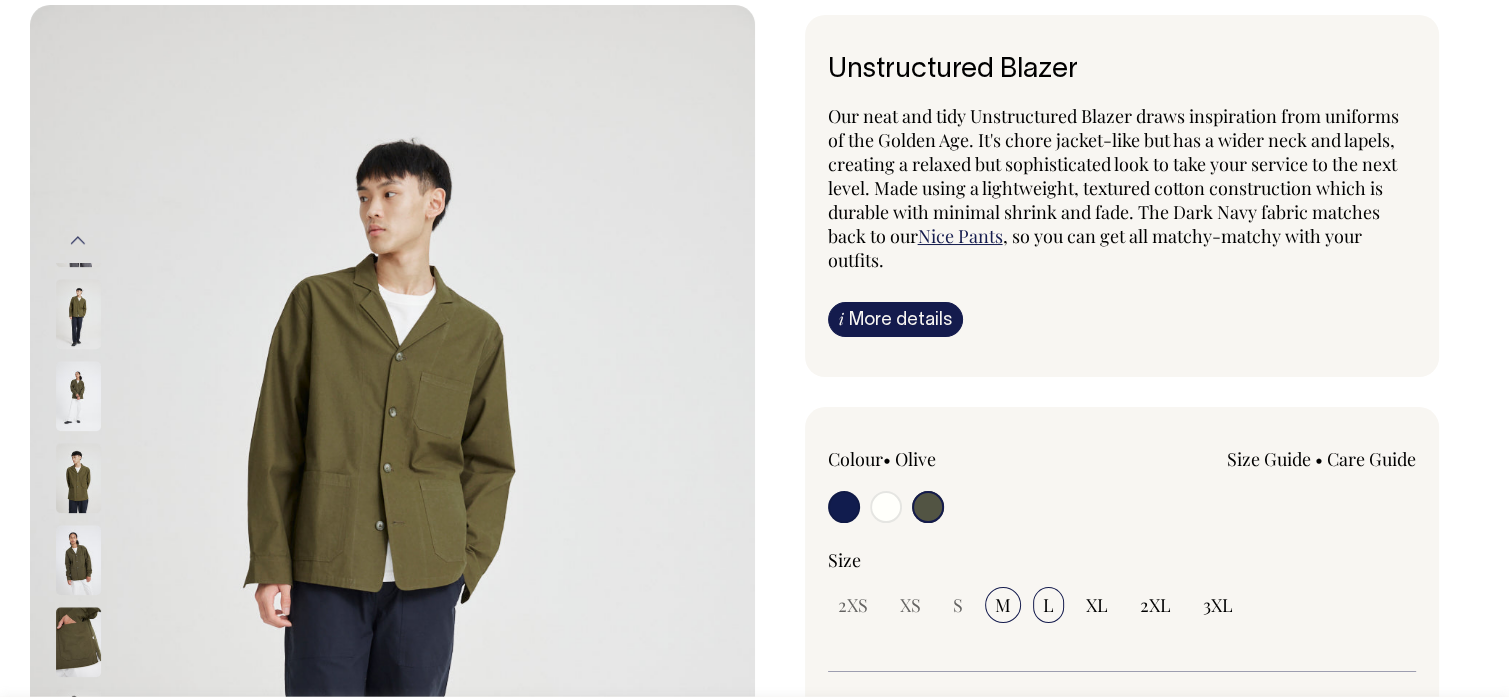 click on "L" at bounding box center (1048, 605) 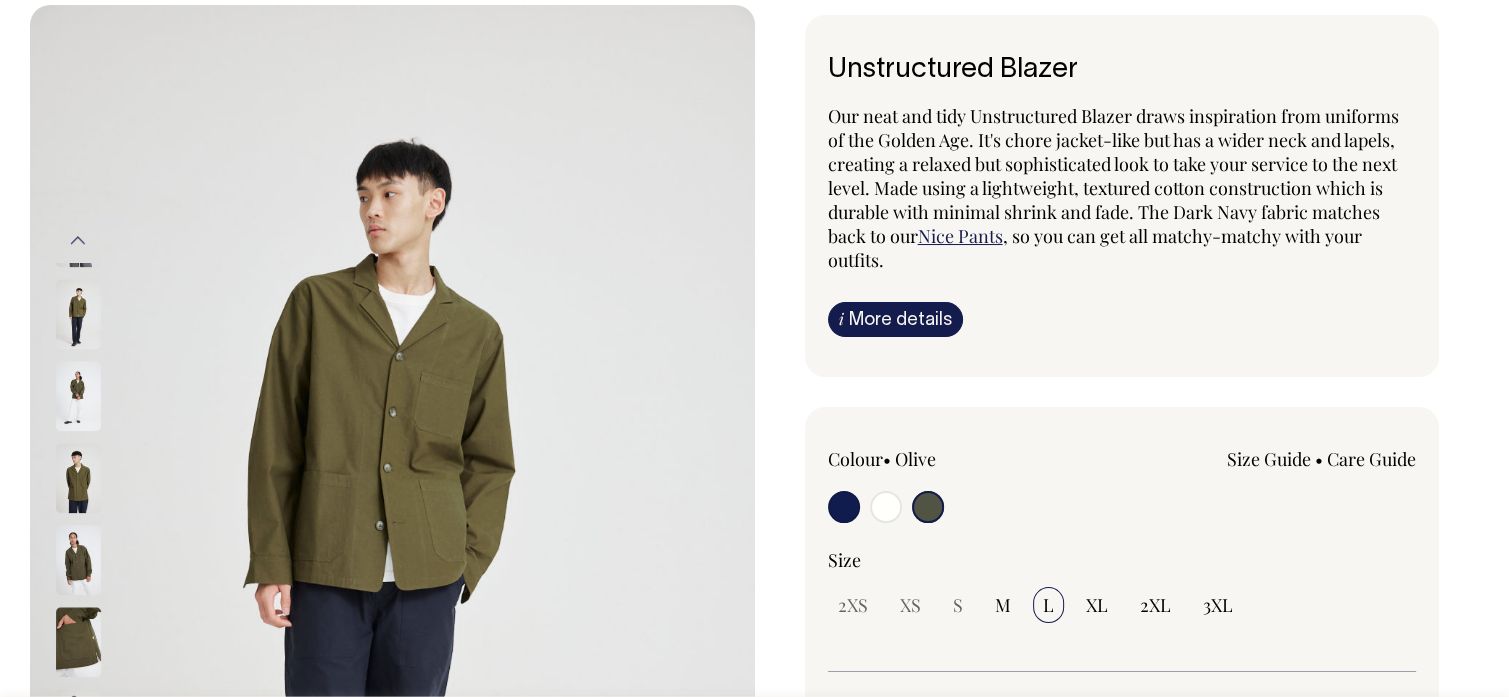 select on "L" 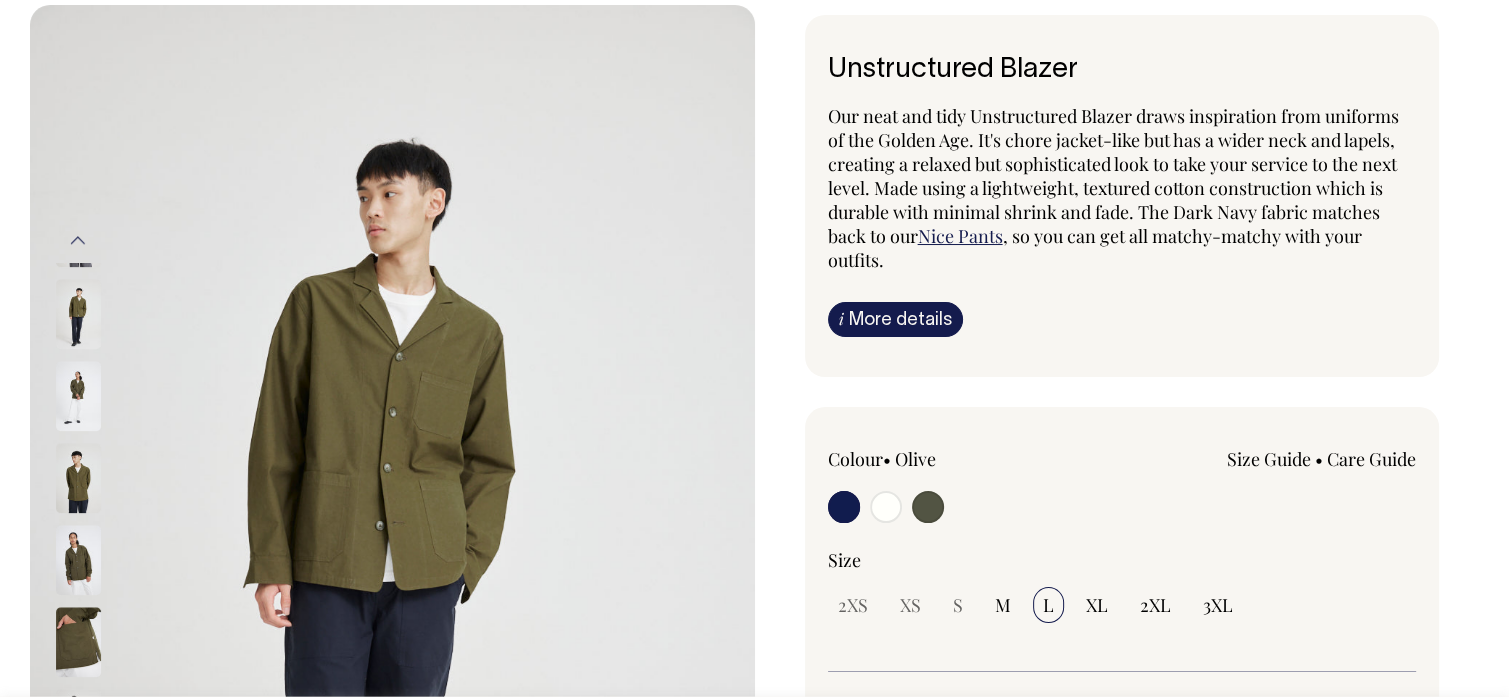 radio on "true" 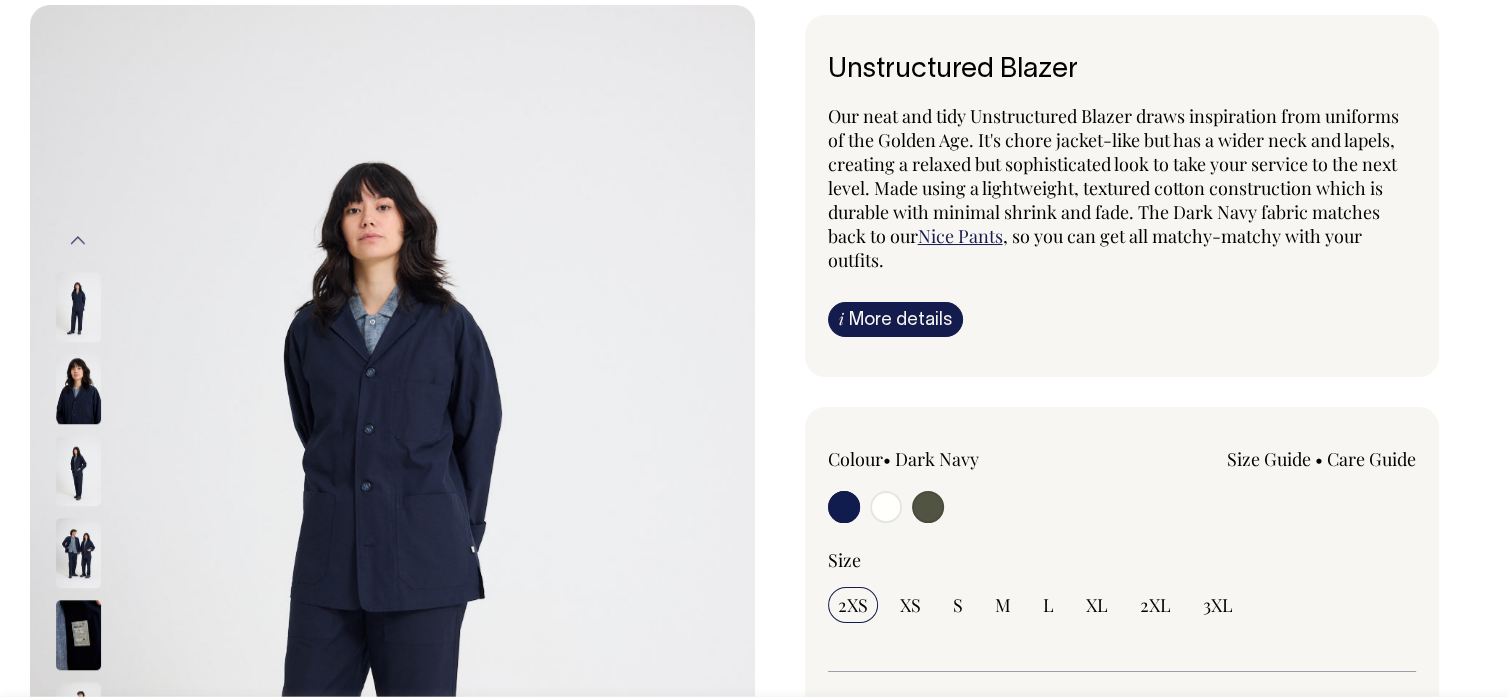 click at bounding box center [928, 507] 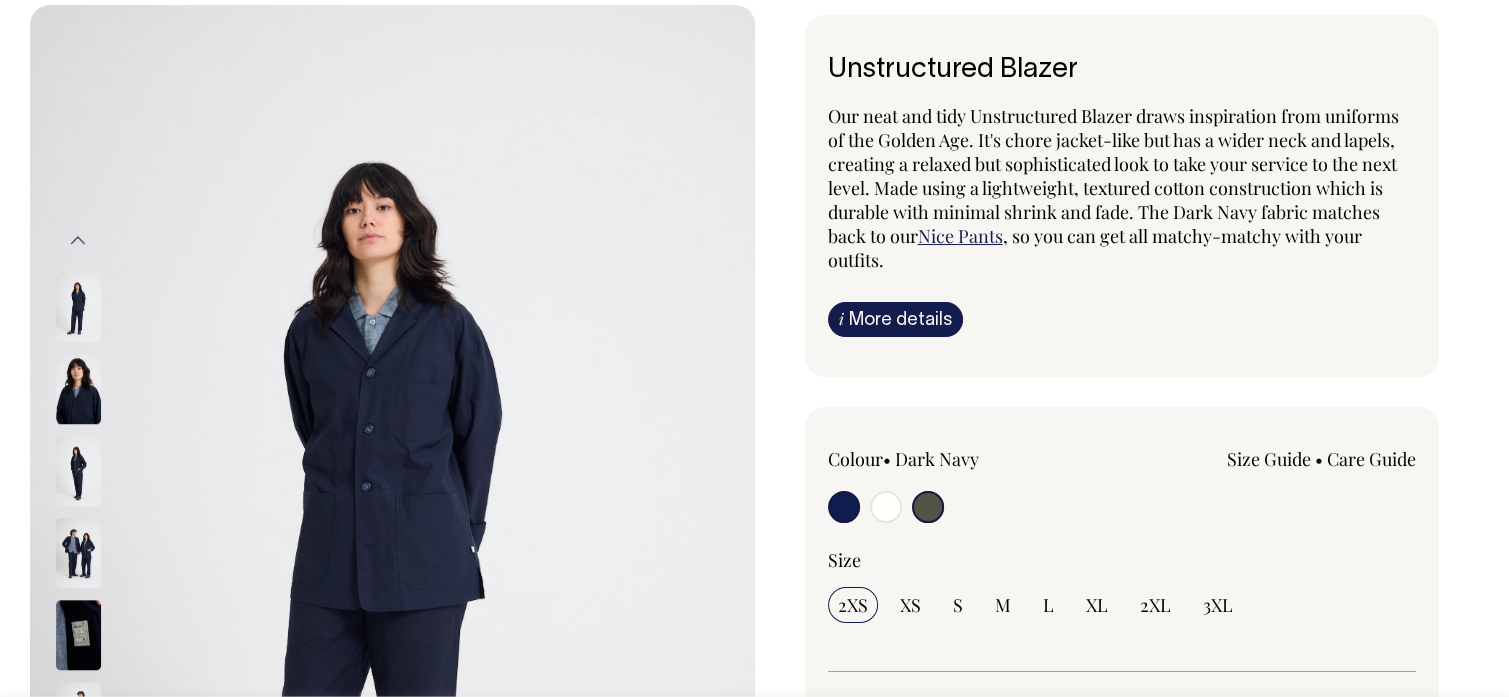 radio on "false" 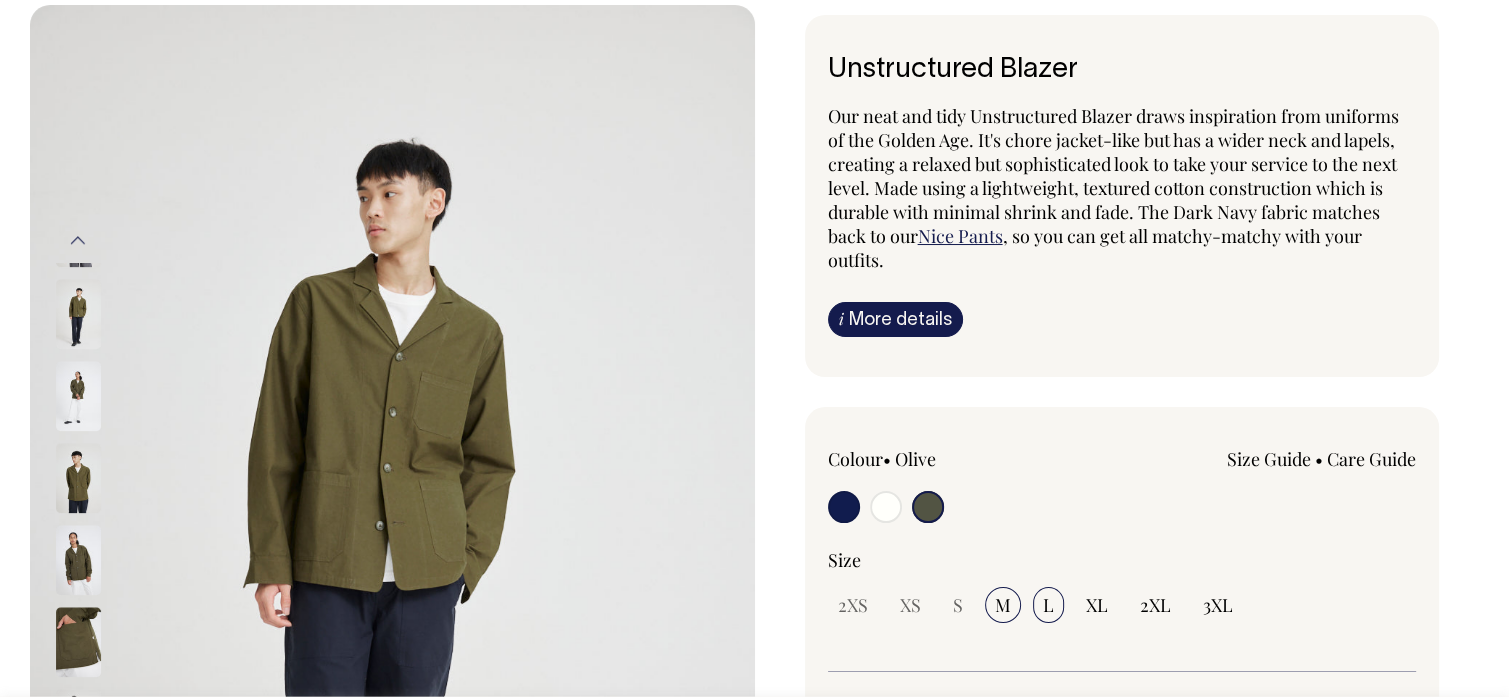 click on "L" at bounding box center (1048, 605) 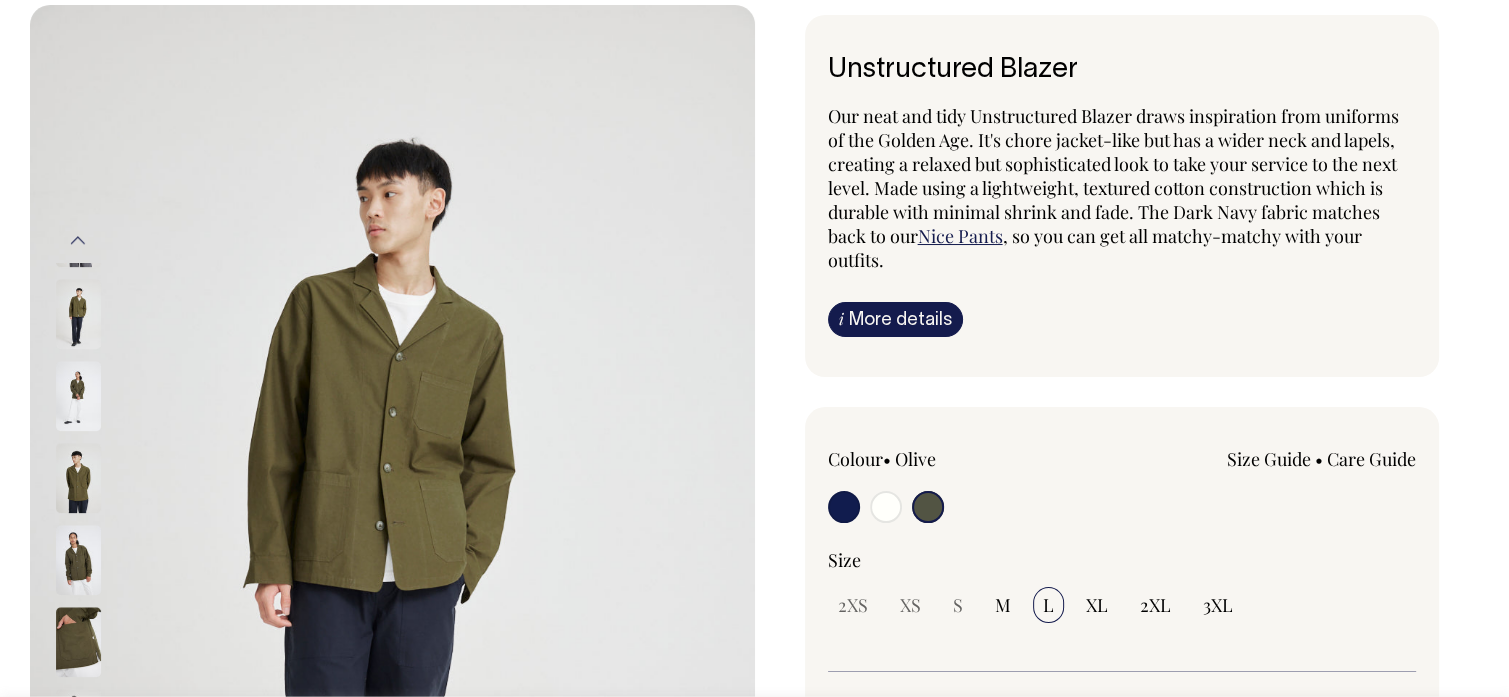 click on "Colour  •   Olive
Size Guide XXS" at bounding box center (1122, 559) 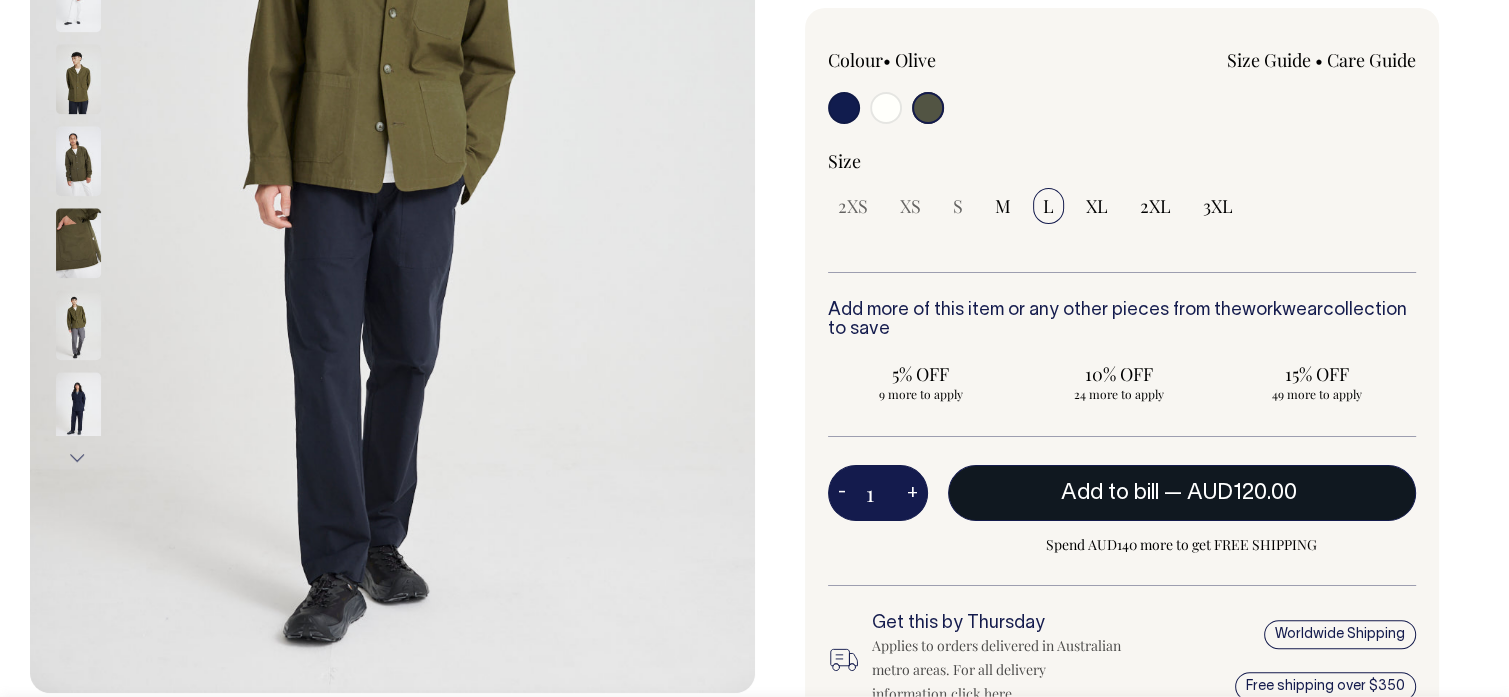 scroll, scrollTop: 500, scrollLeft: 0, axis: vertical 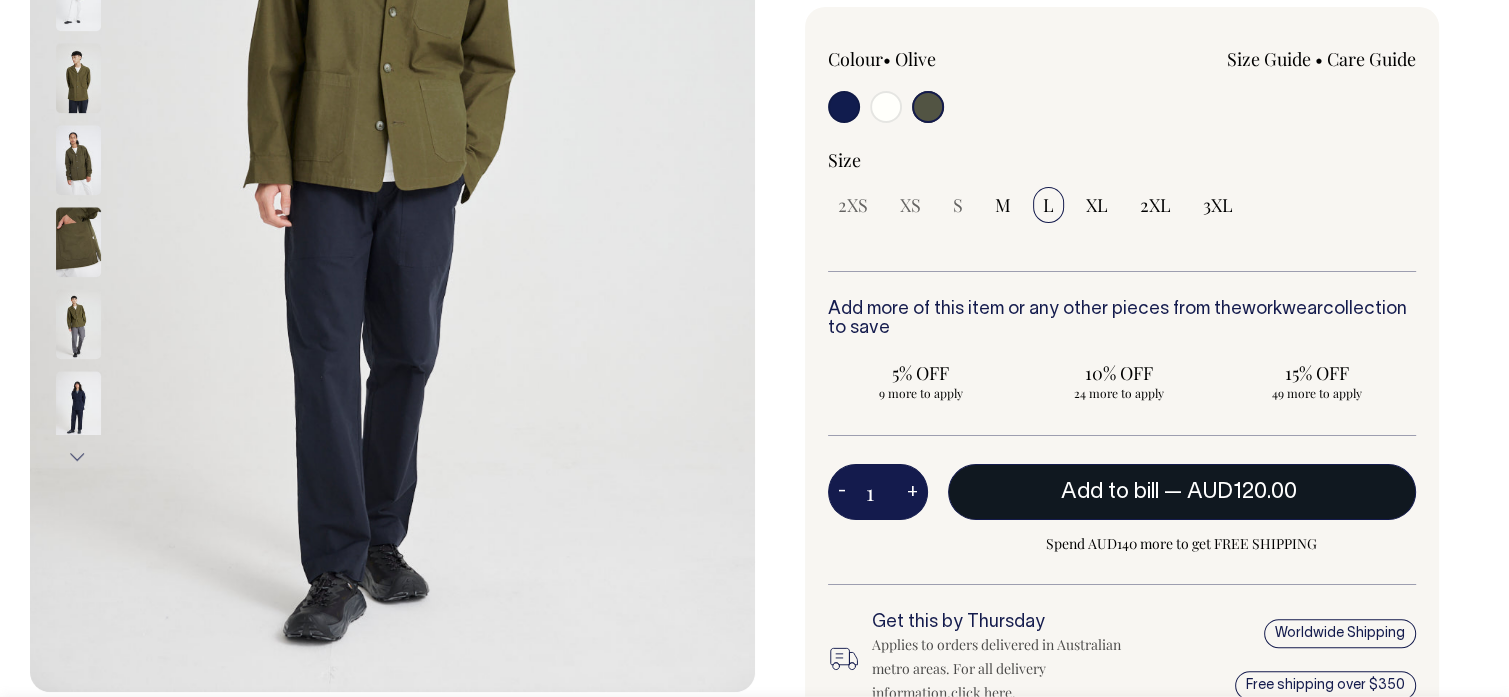 click on "Add to bill" at bounding box center (1110, 492) 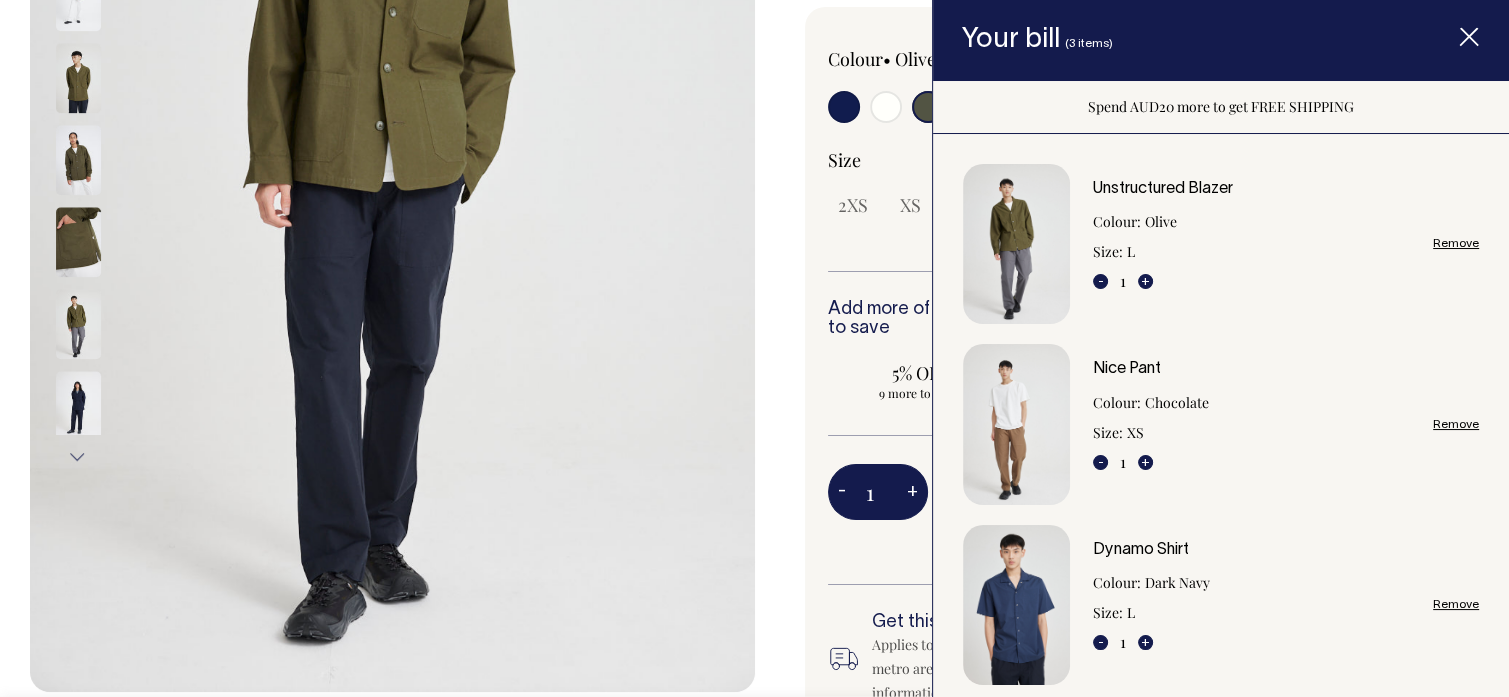 click on "Remove" at bounding box center (1456, 424) 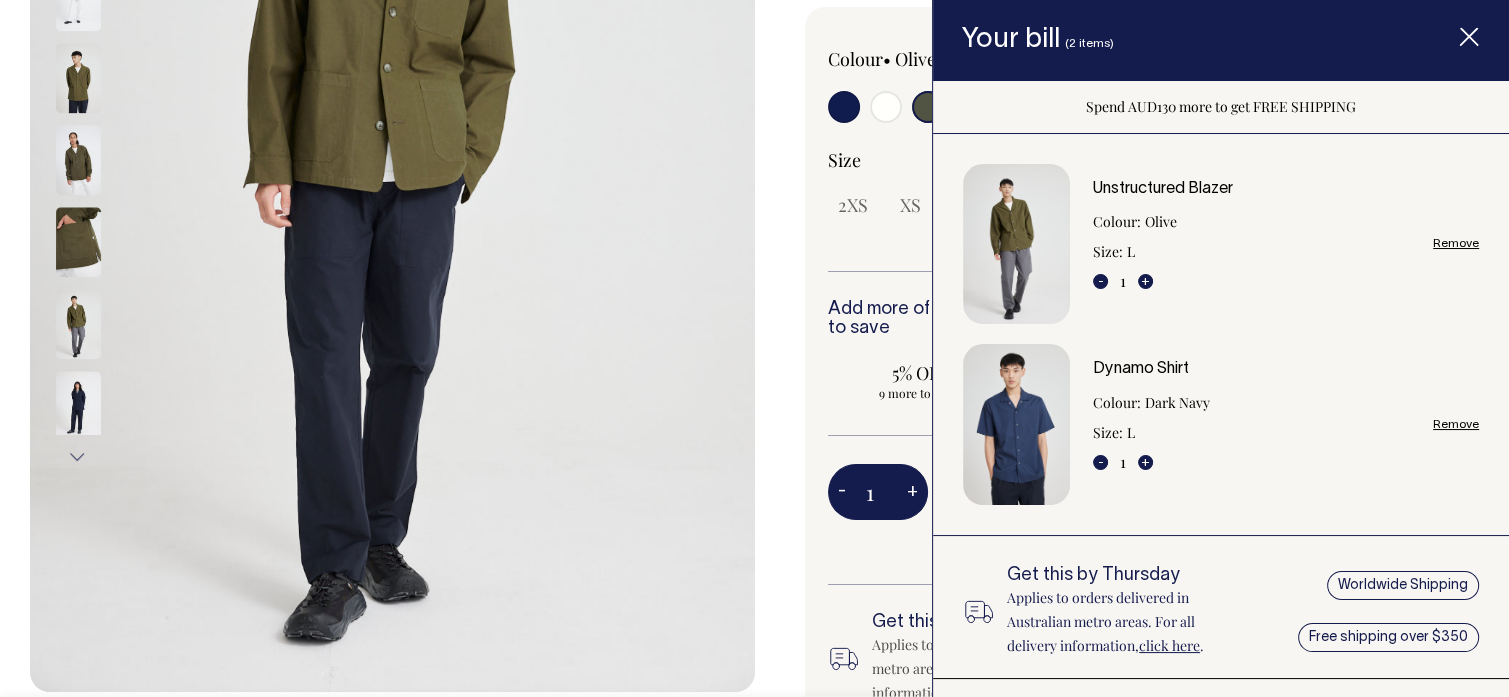 click 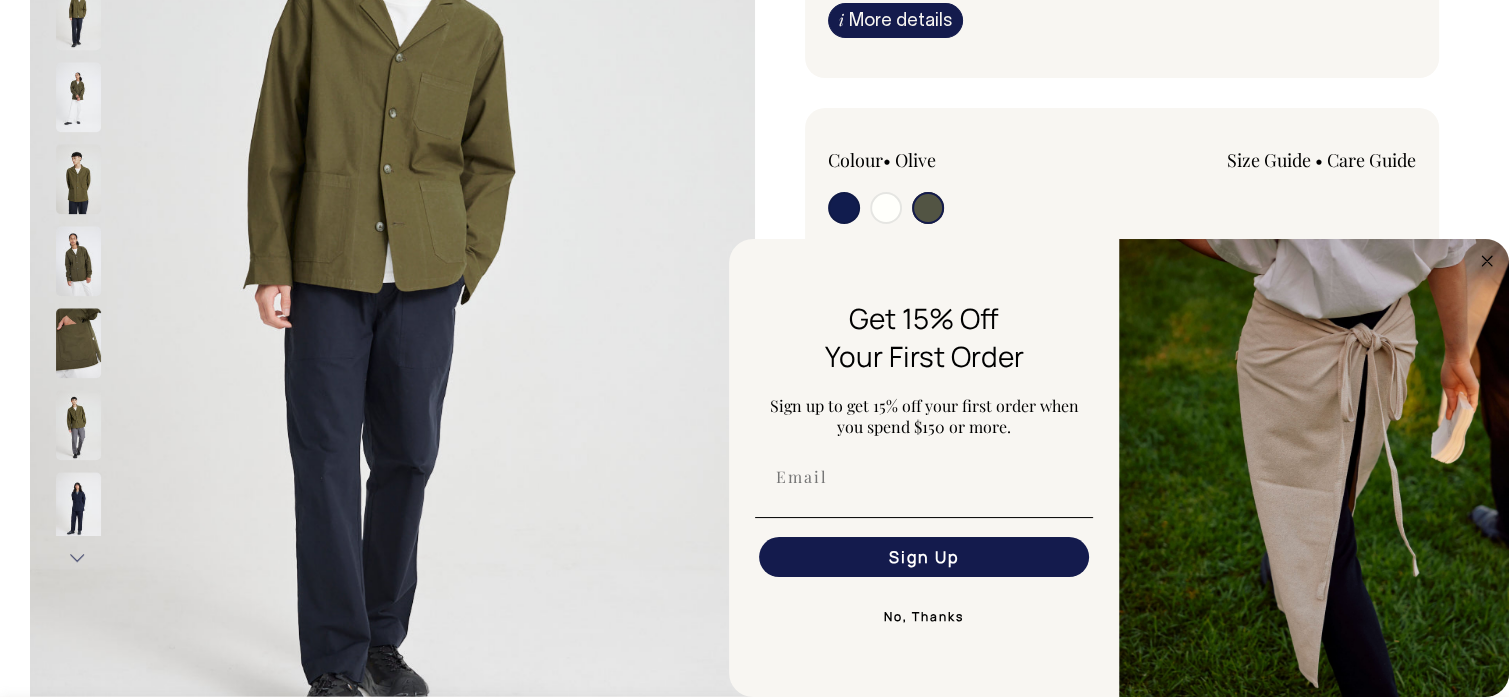 scroll, scrollTop: 400, scrollLeft: 0, axis: vertical 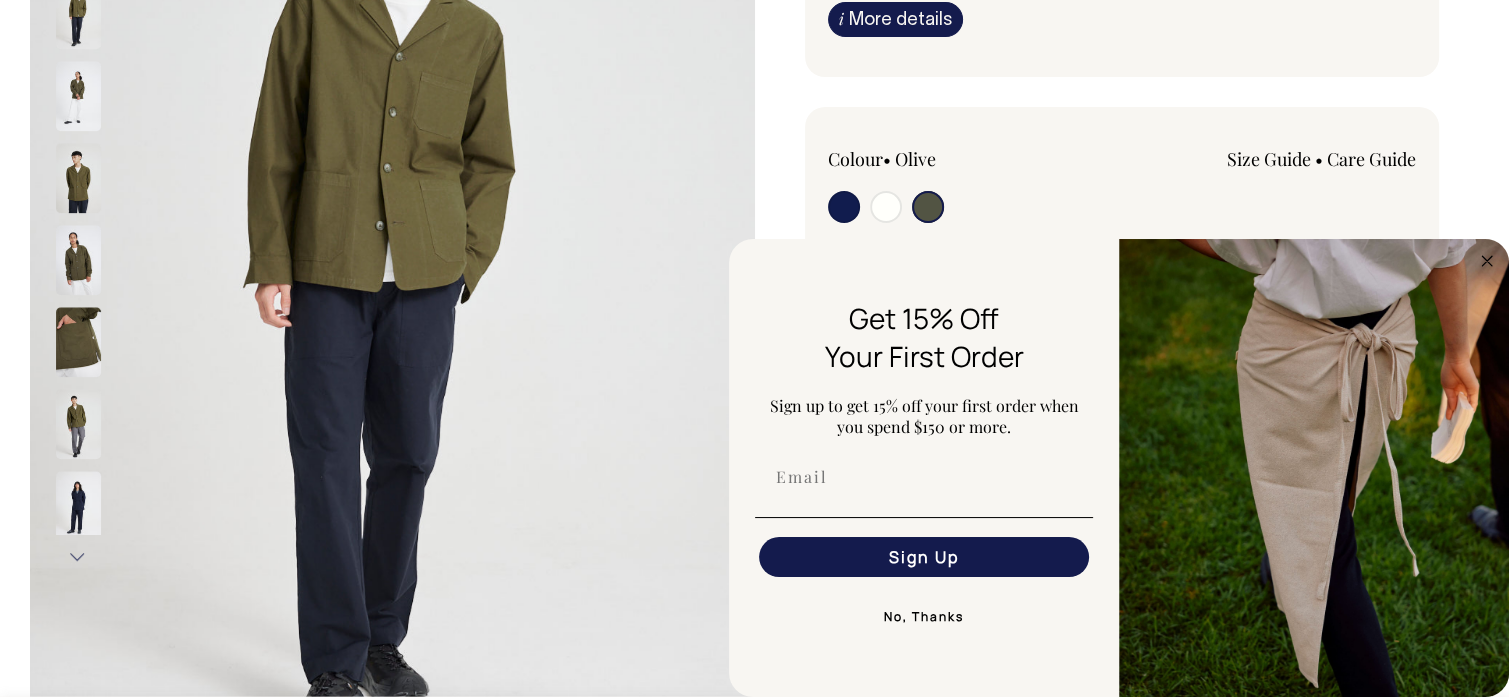 click on "Colour  •   Olive" at bounding box center [945, 159] 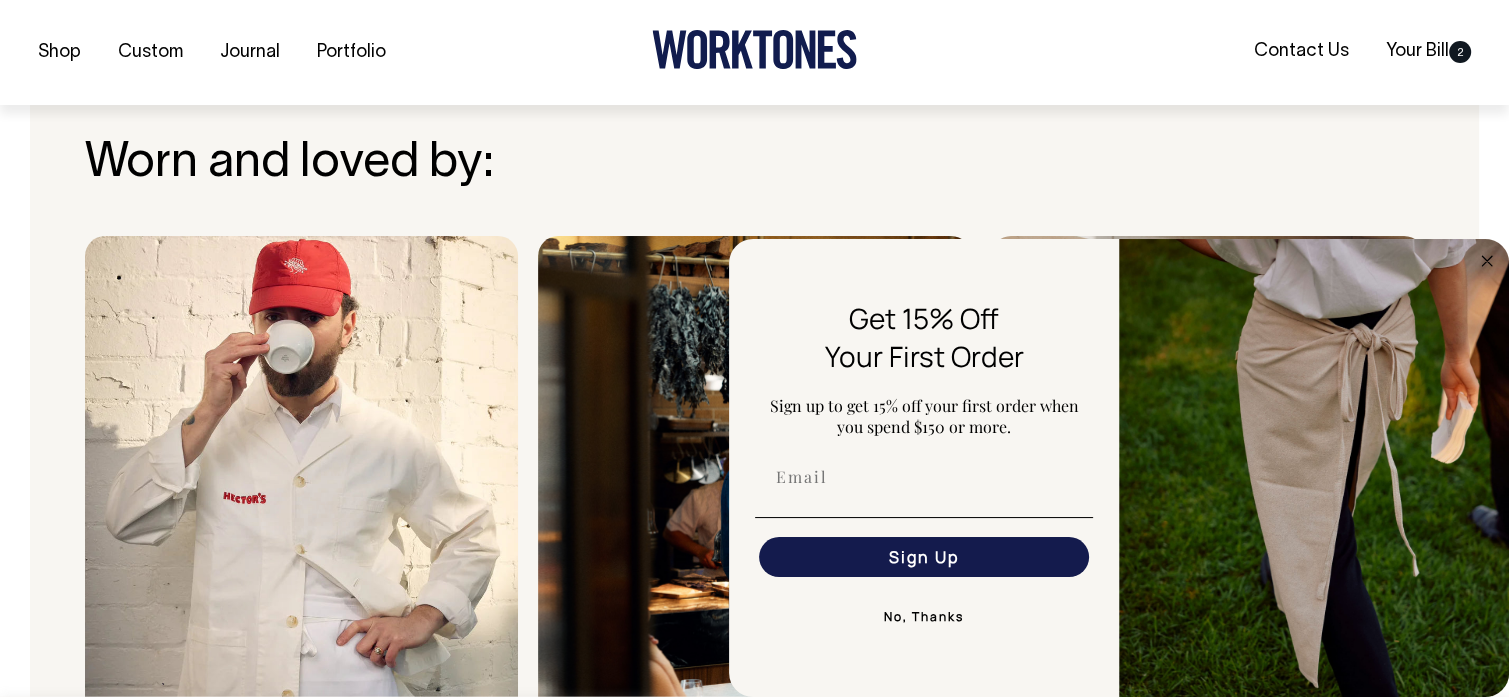 scroll, scrollTop: 1400, scrollLeft: 0, axis: vertical 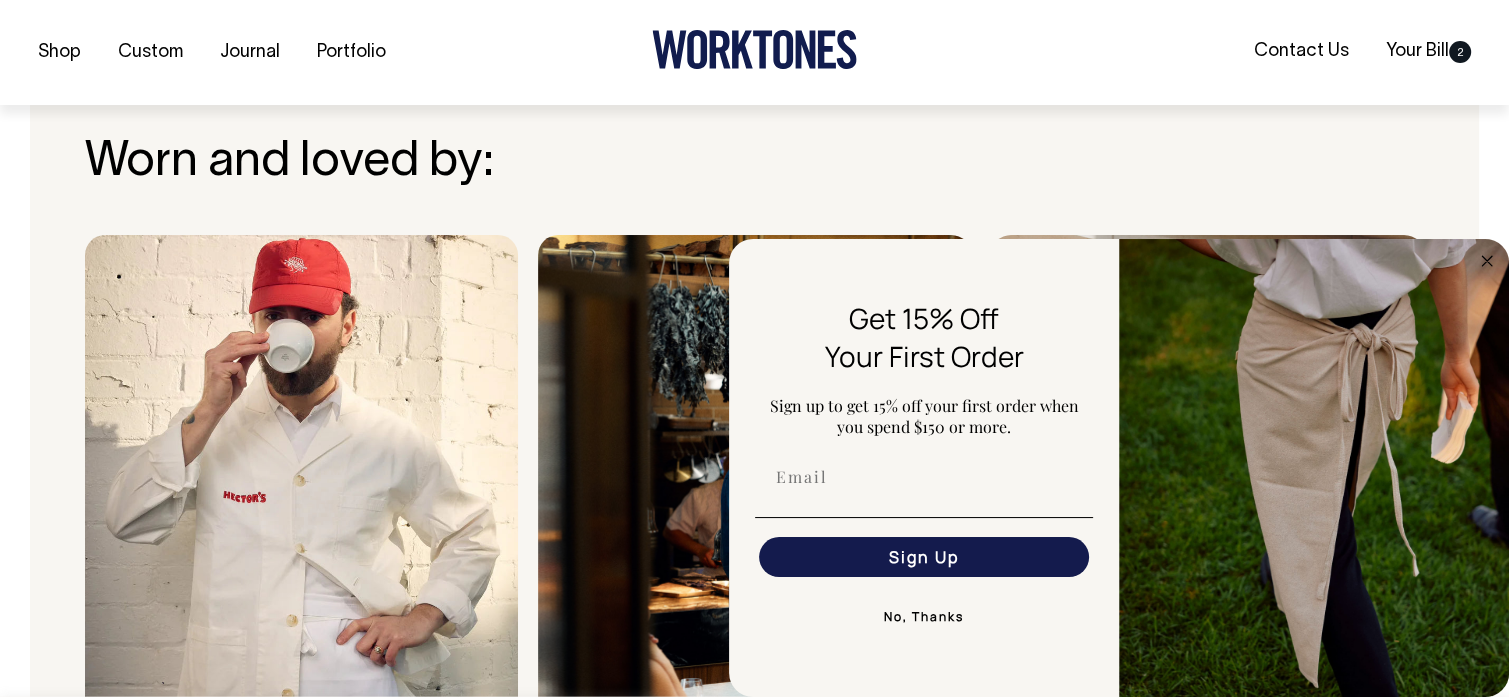click on "No, Thanks" at bounding box center (924, 617) 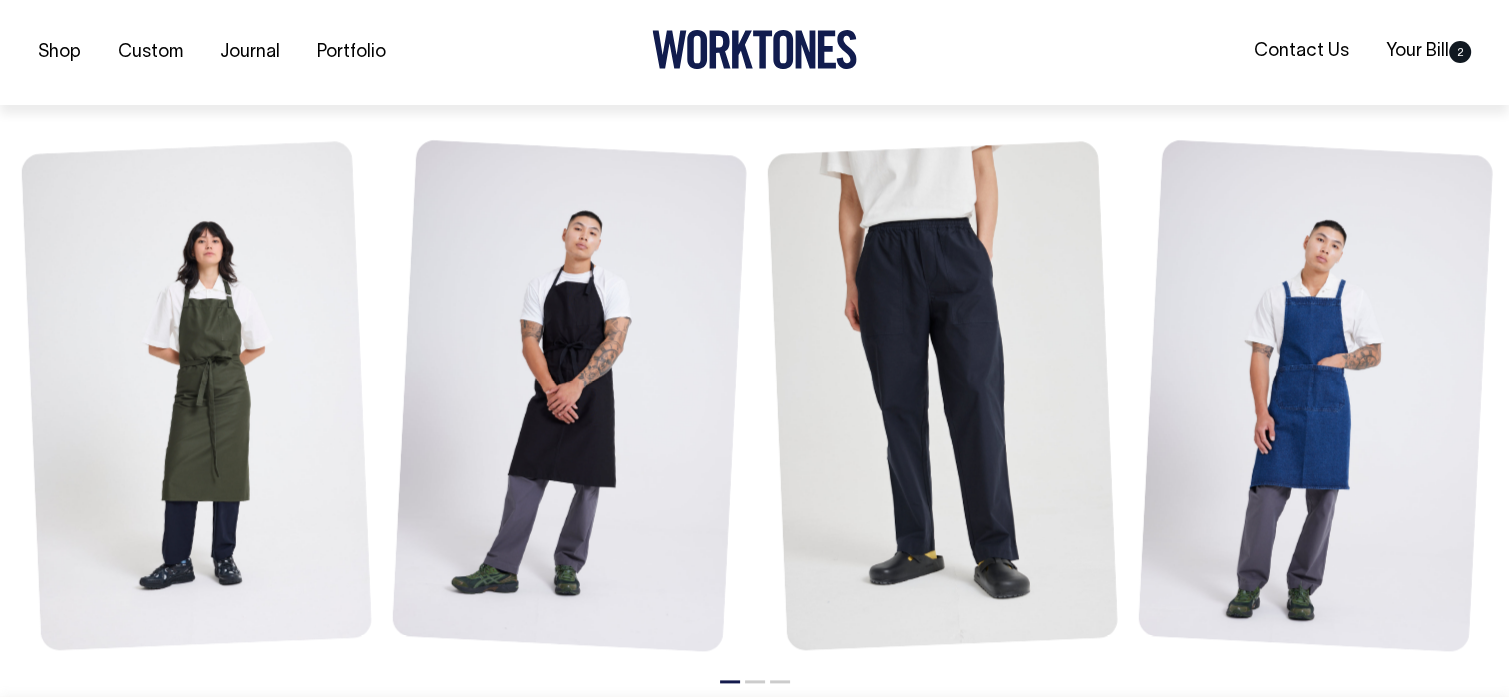 scroll, scrollTop: 2300, scrollLeft: 0, axis: vertical 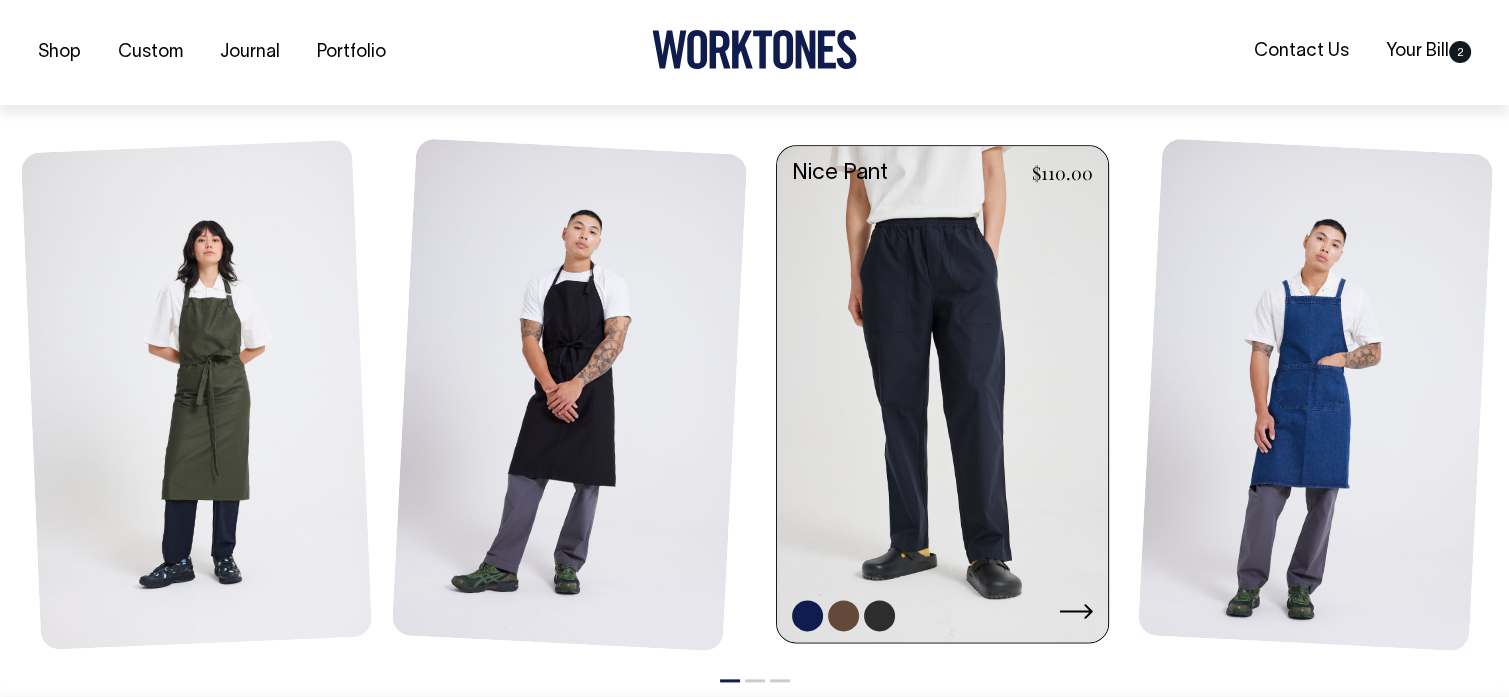 click at bounding box center (942, 396) 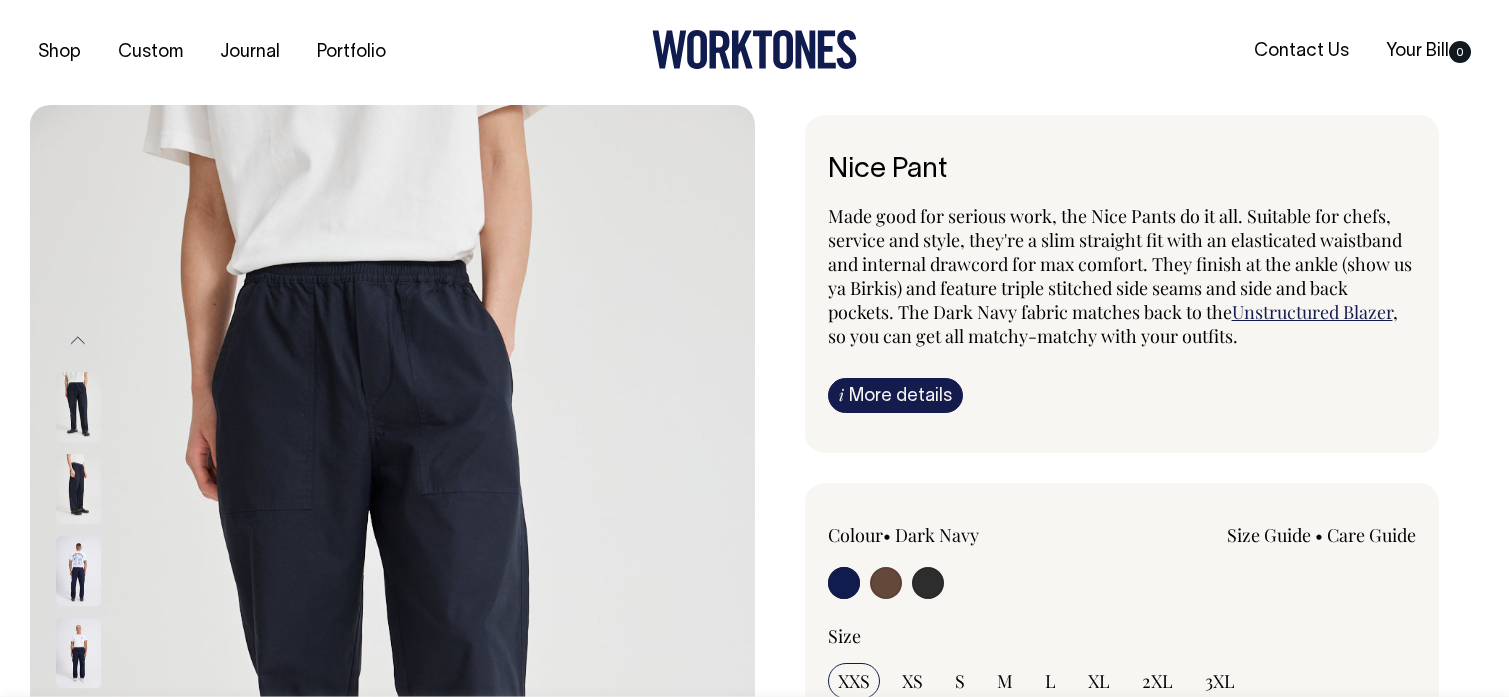 scroll, scrollTop: 0, scrollLeft: 0, axis: both 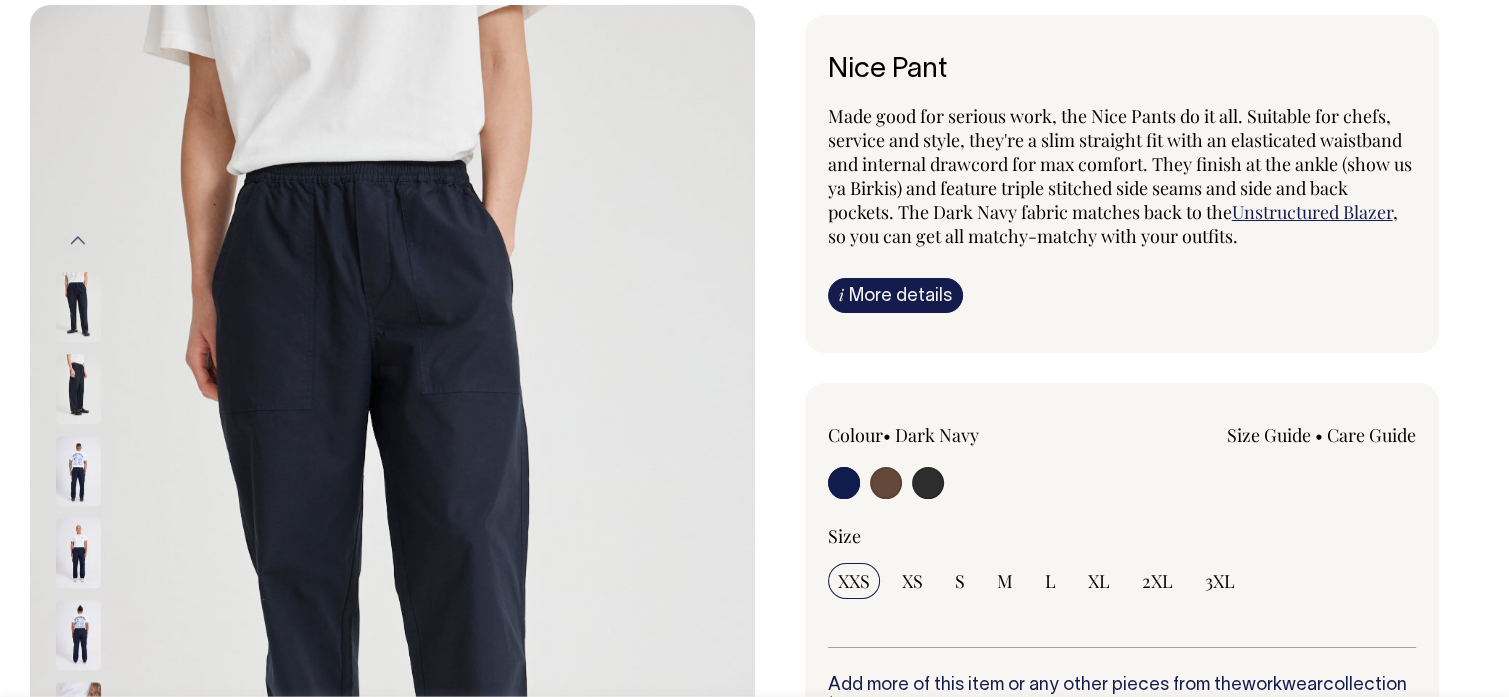 click at bounding box center (928, 483) 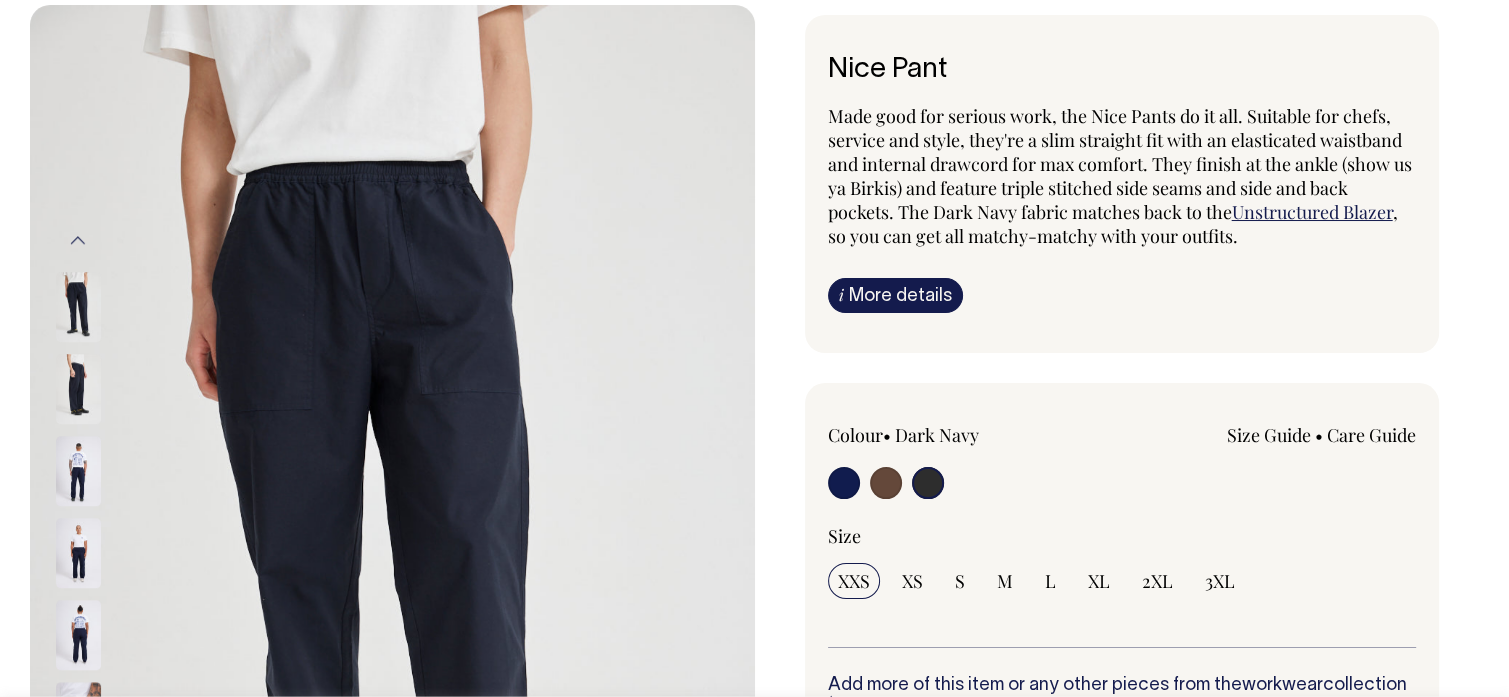 radio on "true" 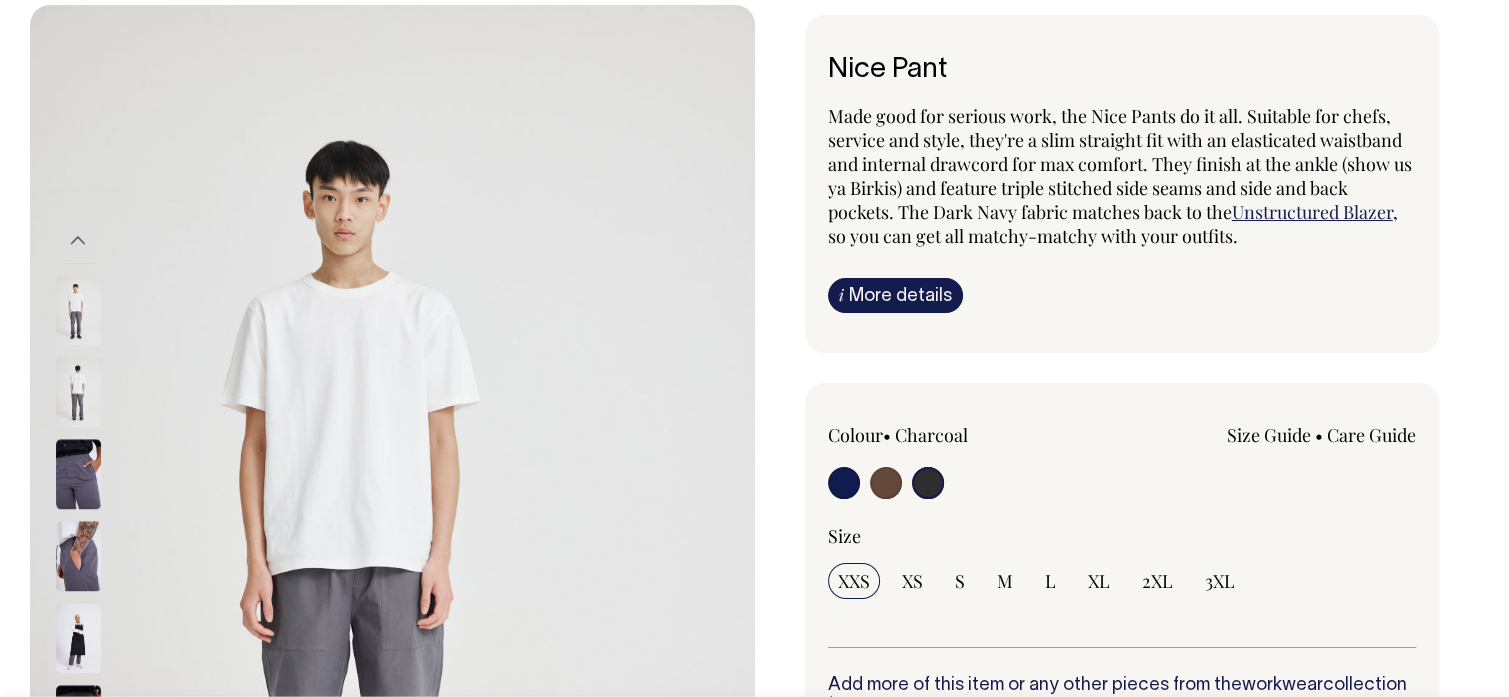 click at bounding box center (886, 483) 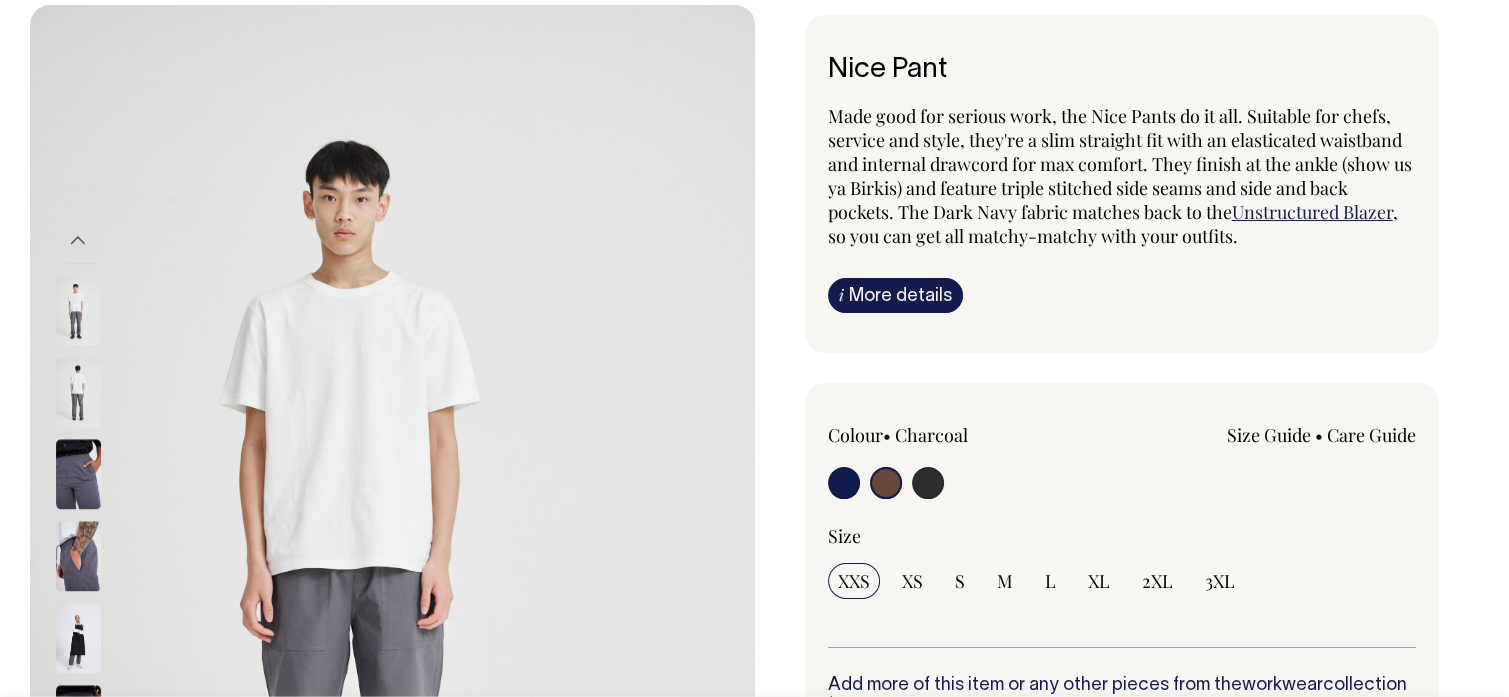 radio on "false" 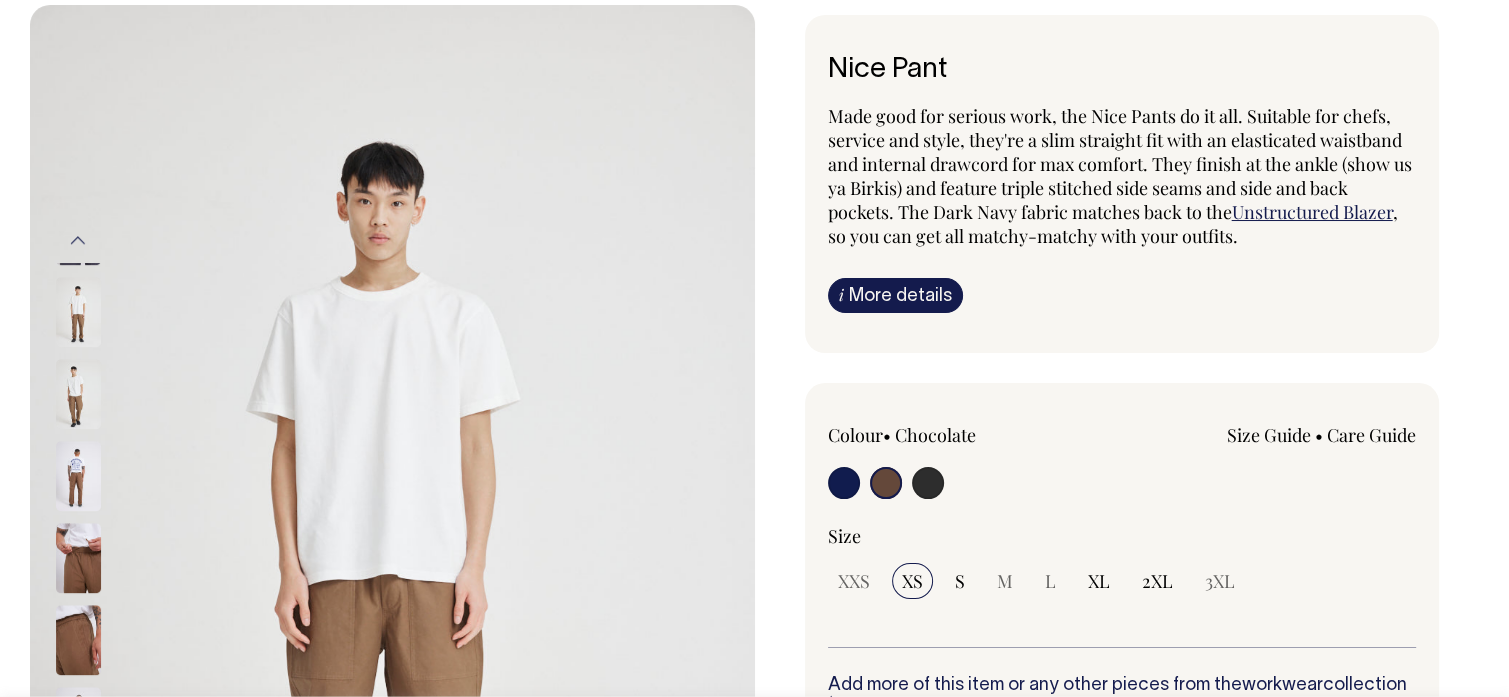 click at bounding box center [844, 483] 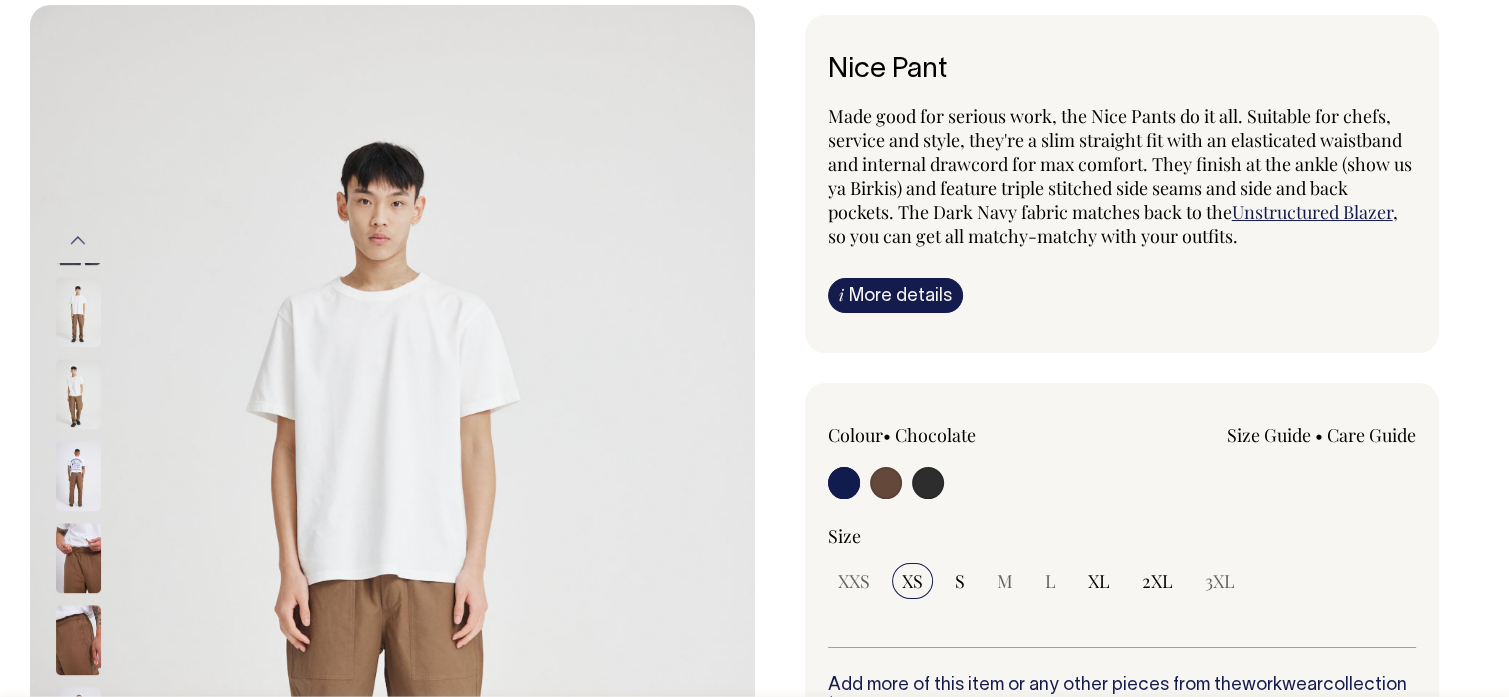 radio on "true" 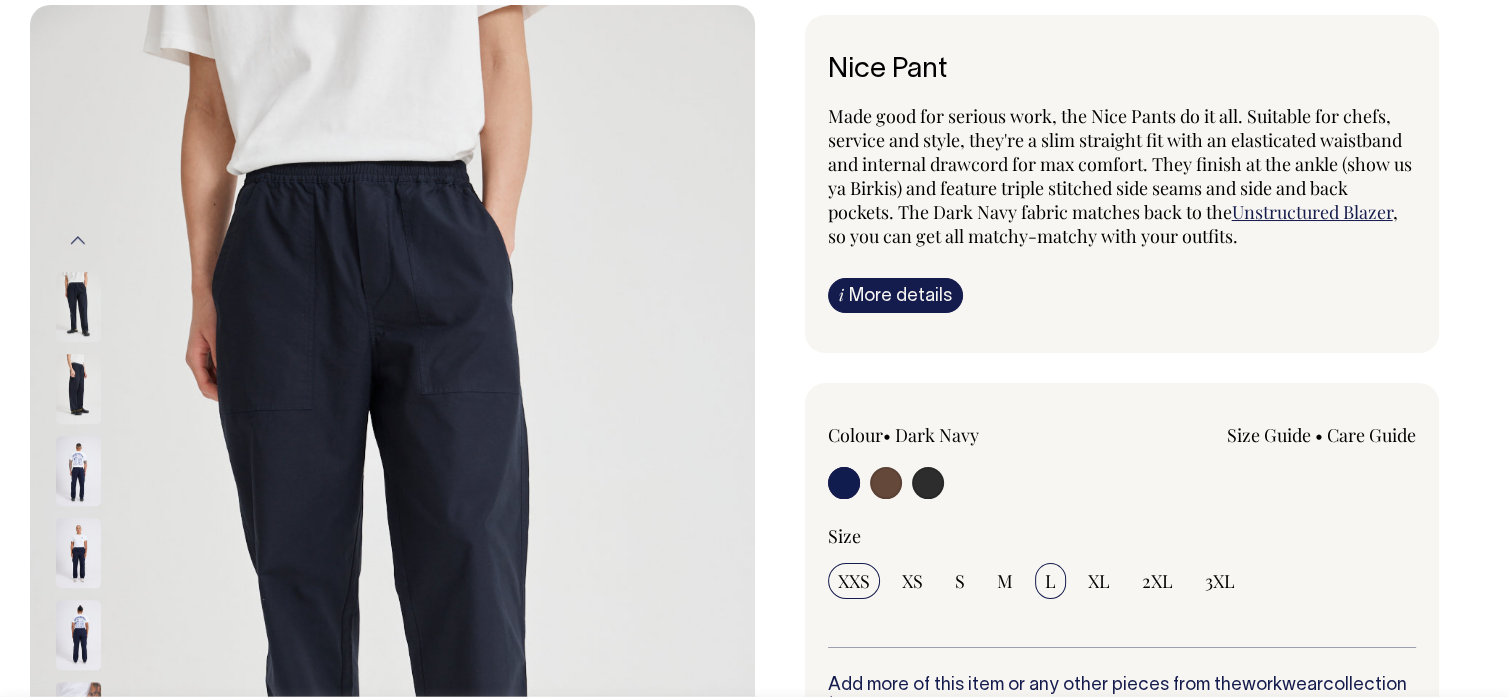 click on "L" at bounding box center [1050, 581] 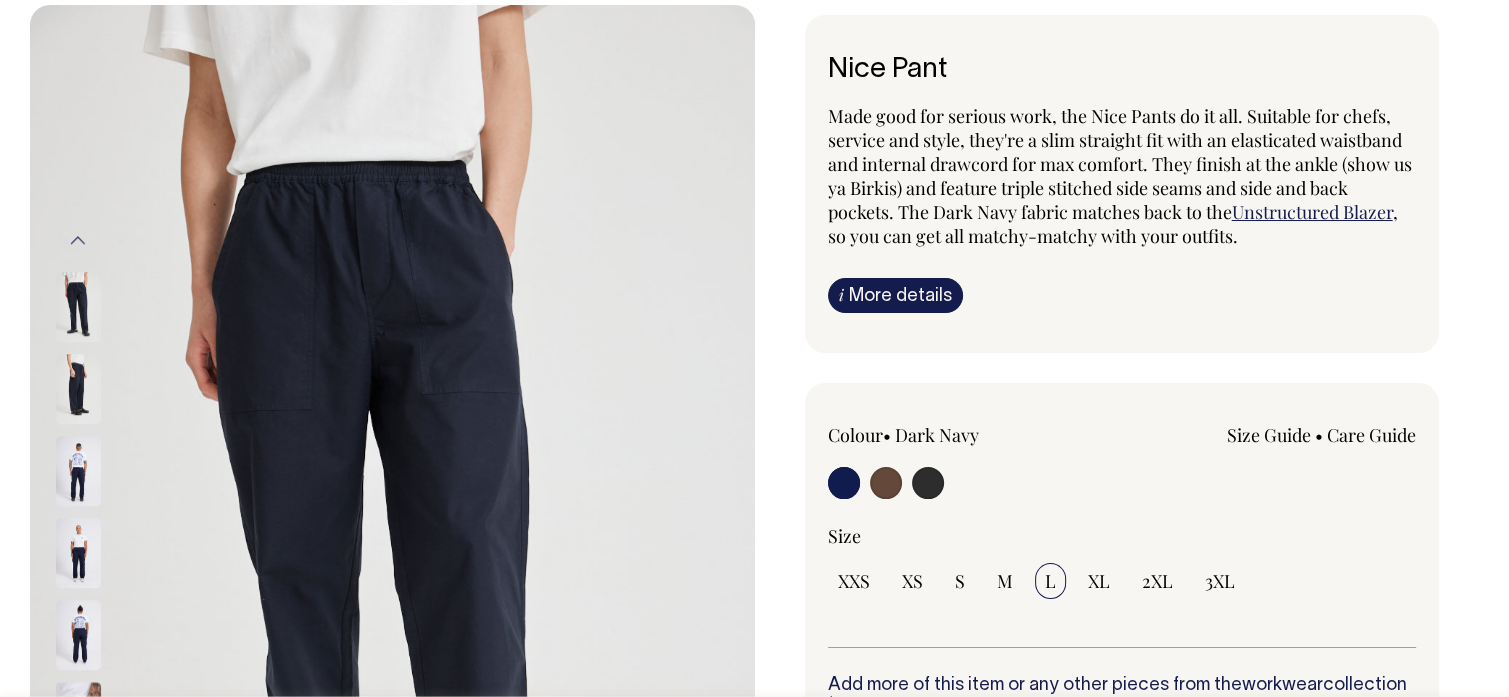select on "L" 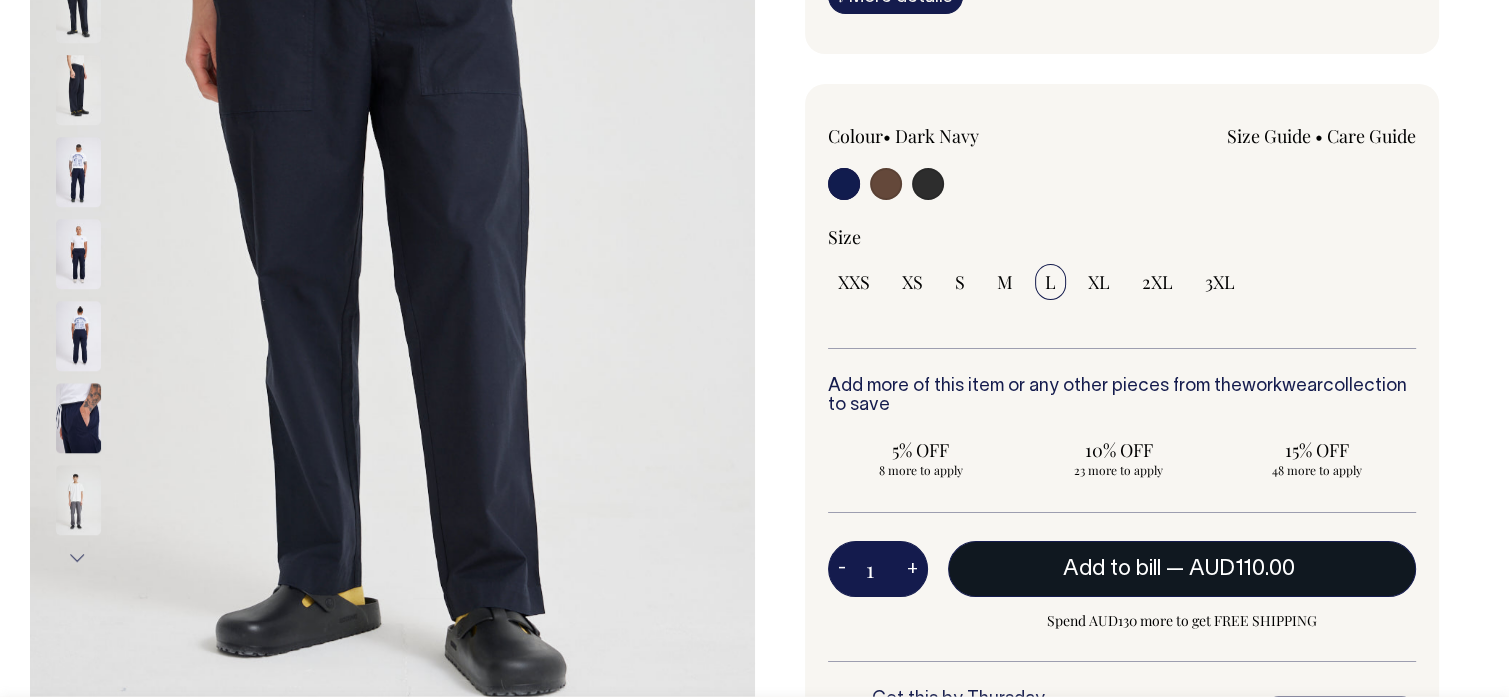 scroll, scrollTop: 400, scrollLeft: 0, axis: vertical 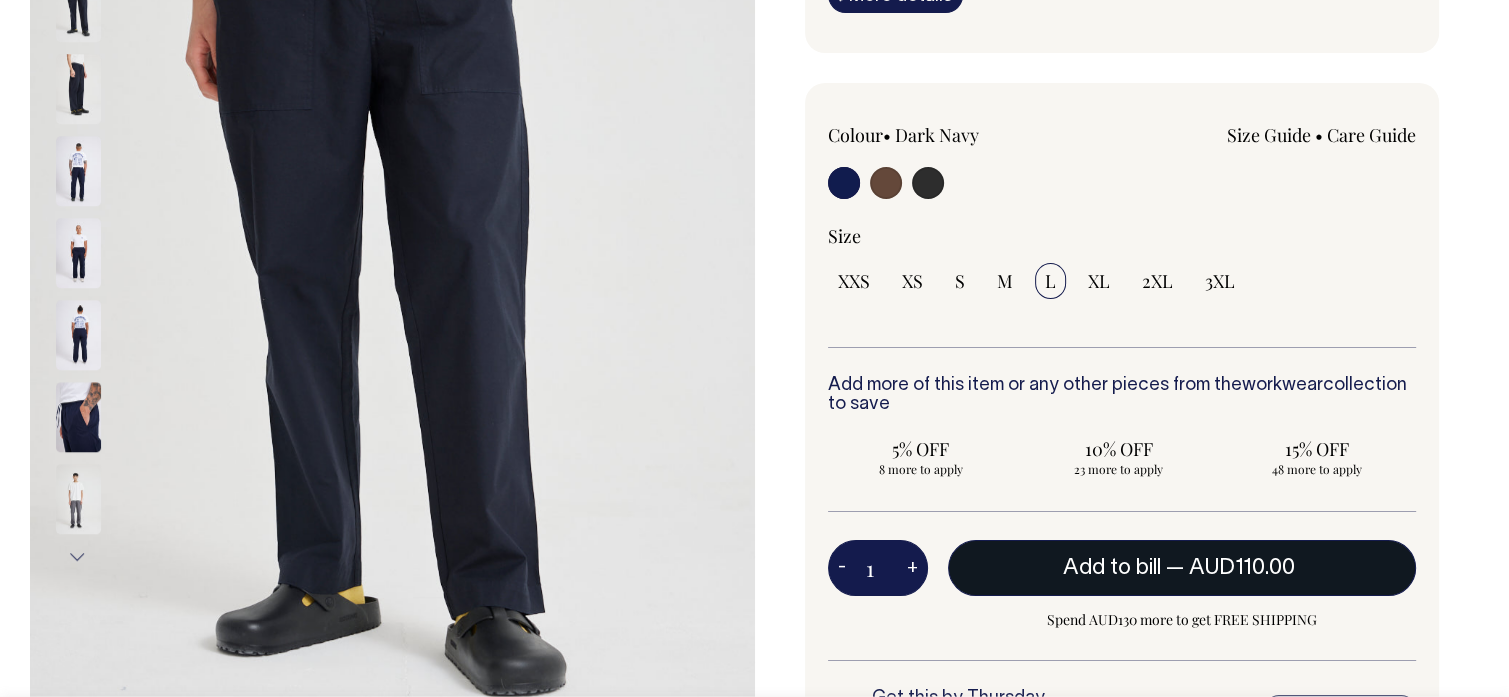 click on "Add to bill" at bounding box center (1112, 568) 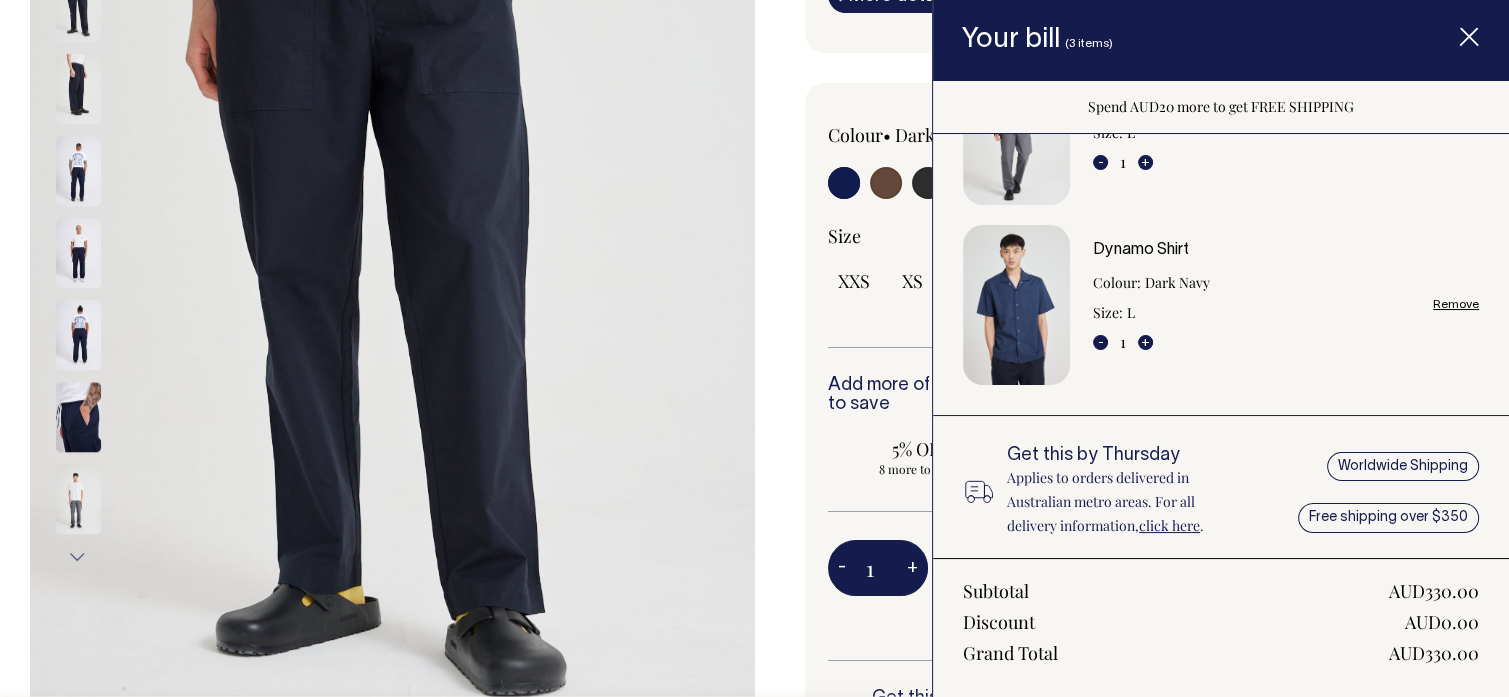 scroll, scrollTop: 500, scrollLeft: 0, axis: vertical 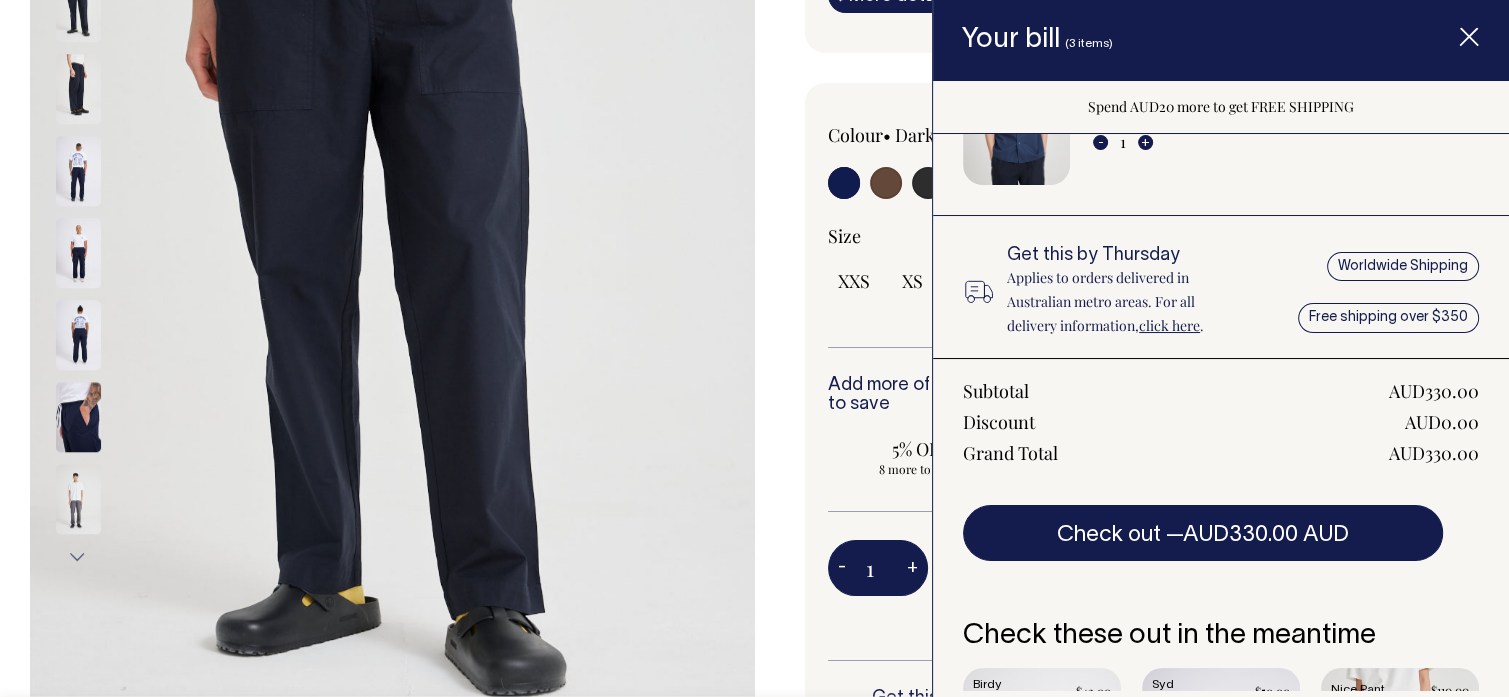 click at bounding box center [1469, 40] 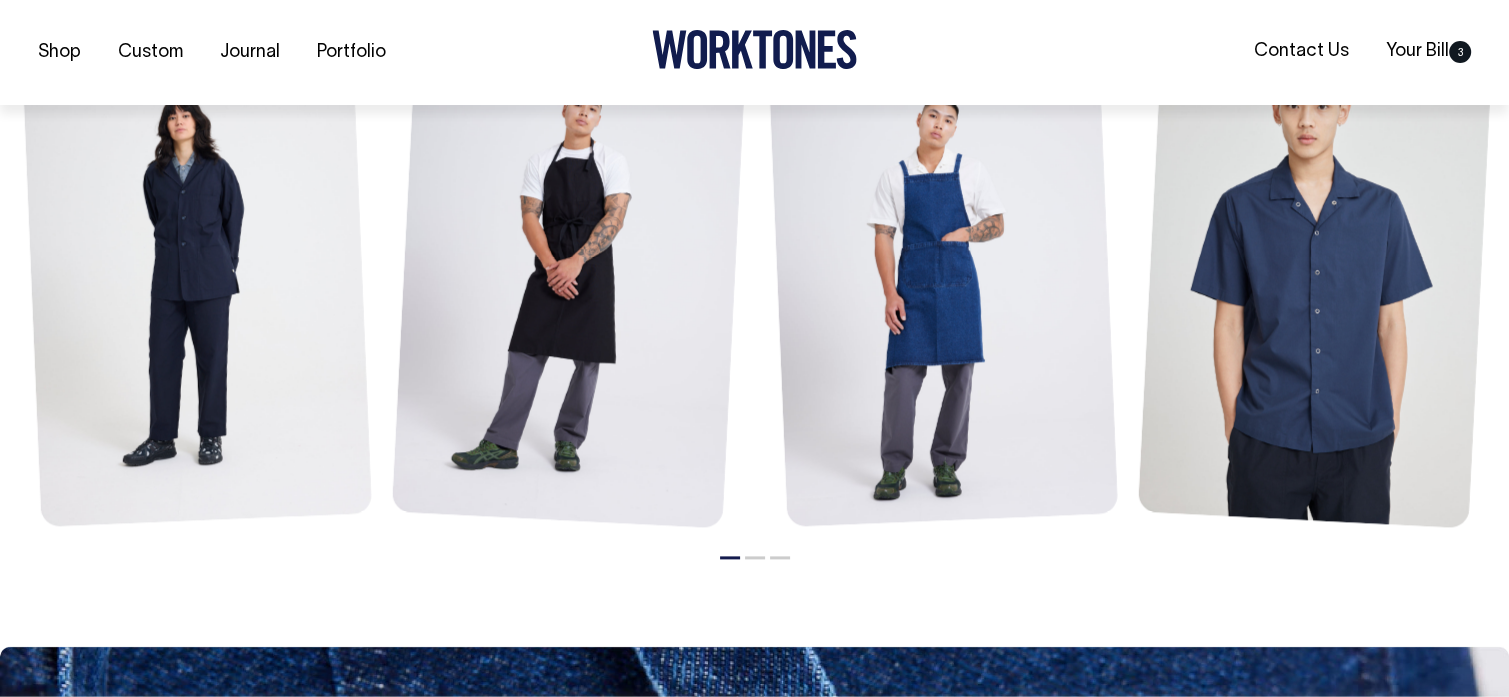 scroll, scrollTop: 2400, scrollLeft: 0, axis: vertical 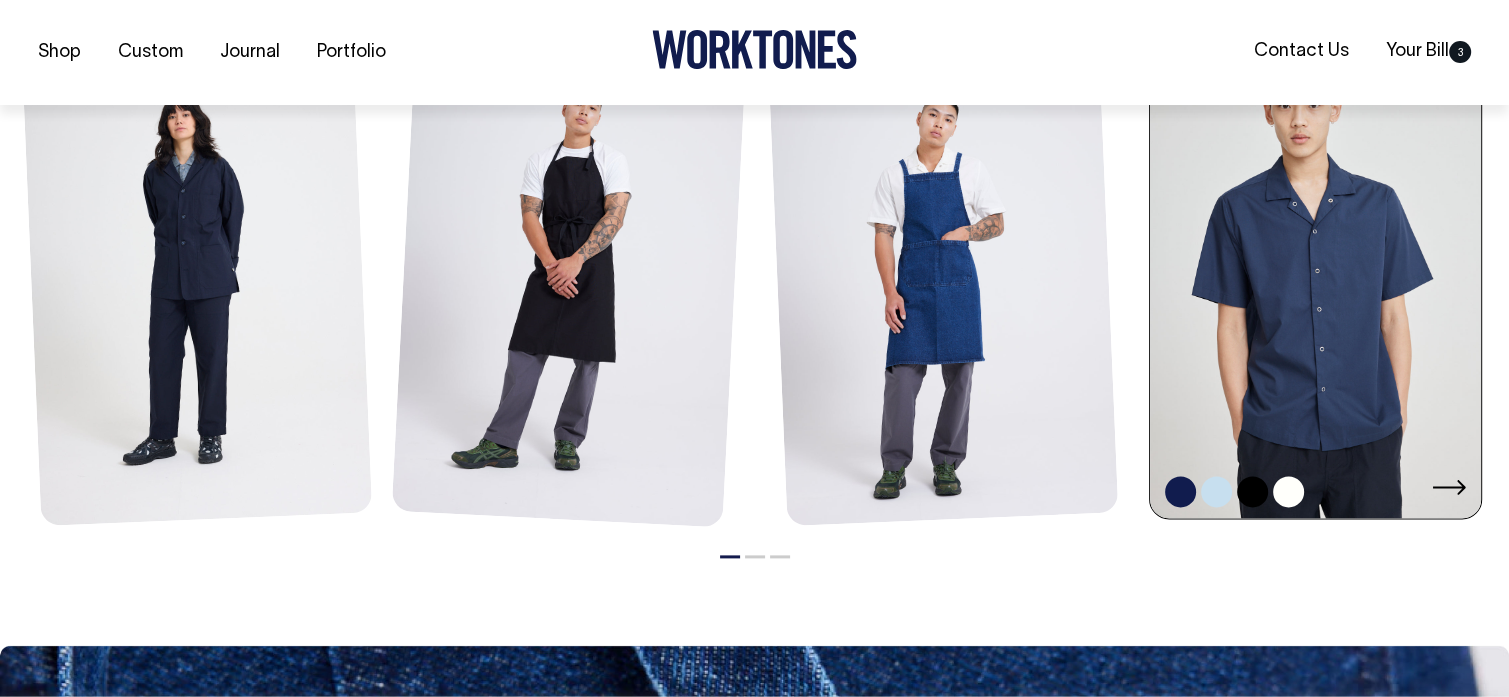 click at bounding box center (1315, 272) 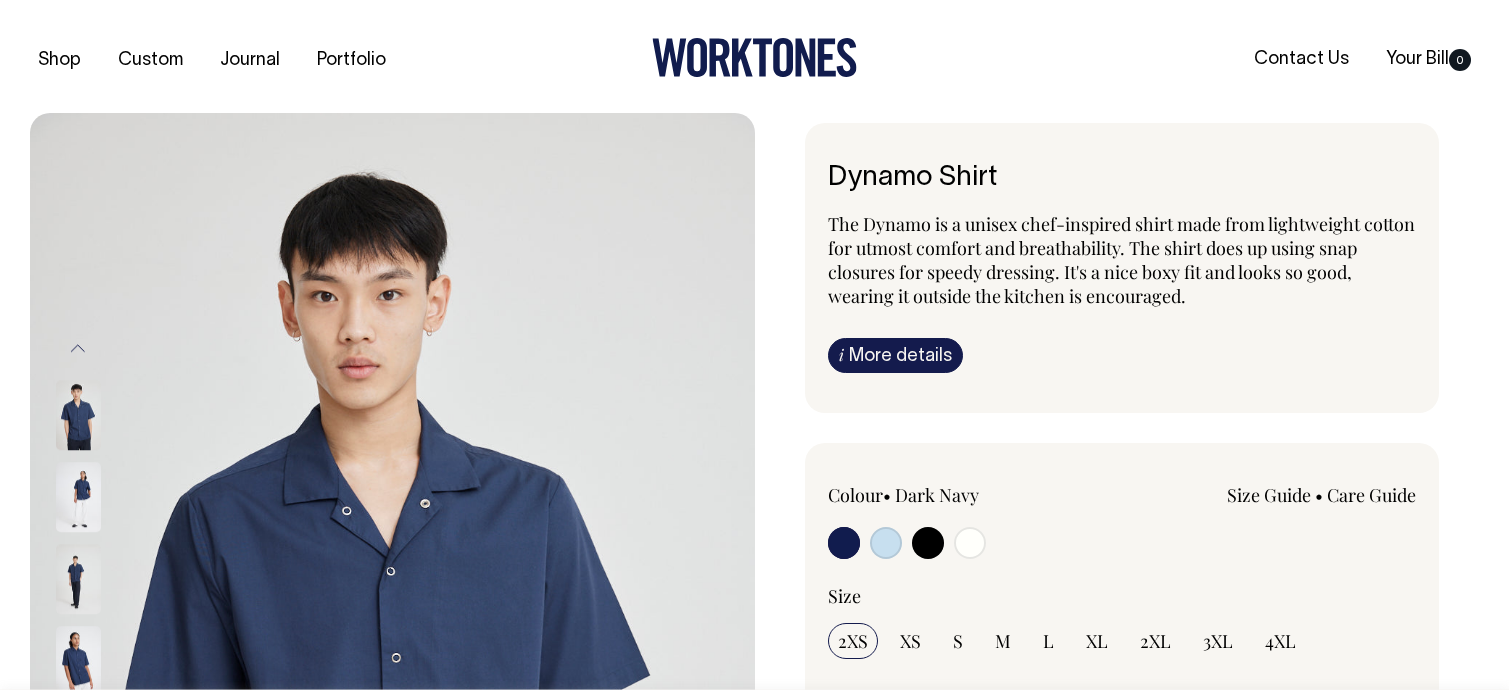 scroll, scrollTop: 0, scrollLeft: 0, axis: both 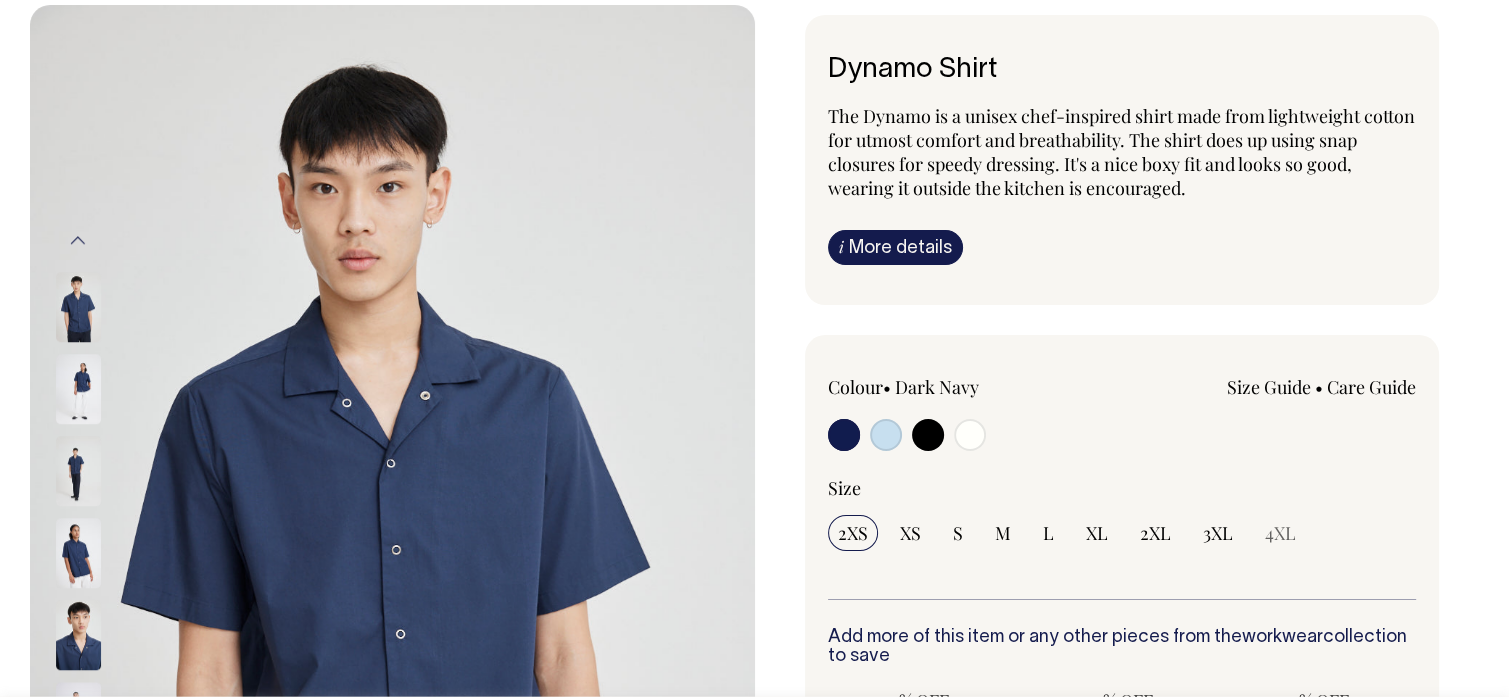 click at bounding box center (970, 435) 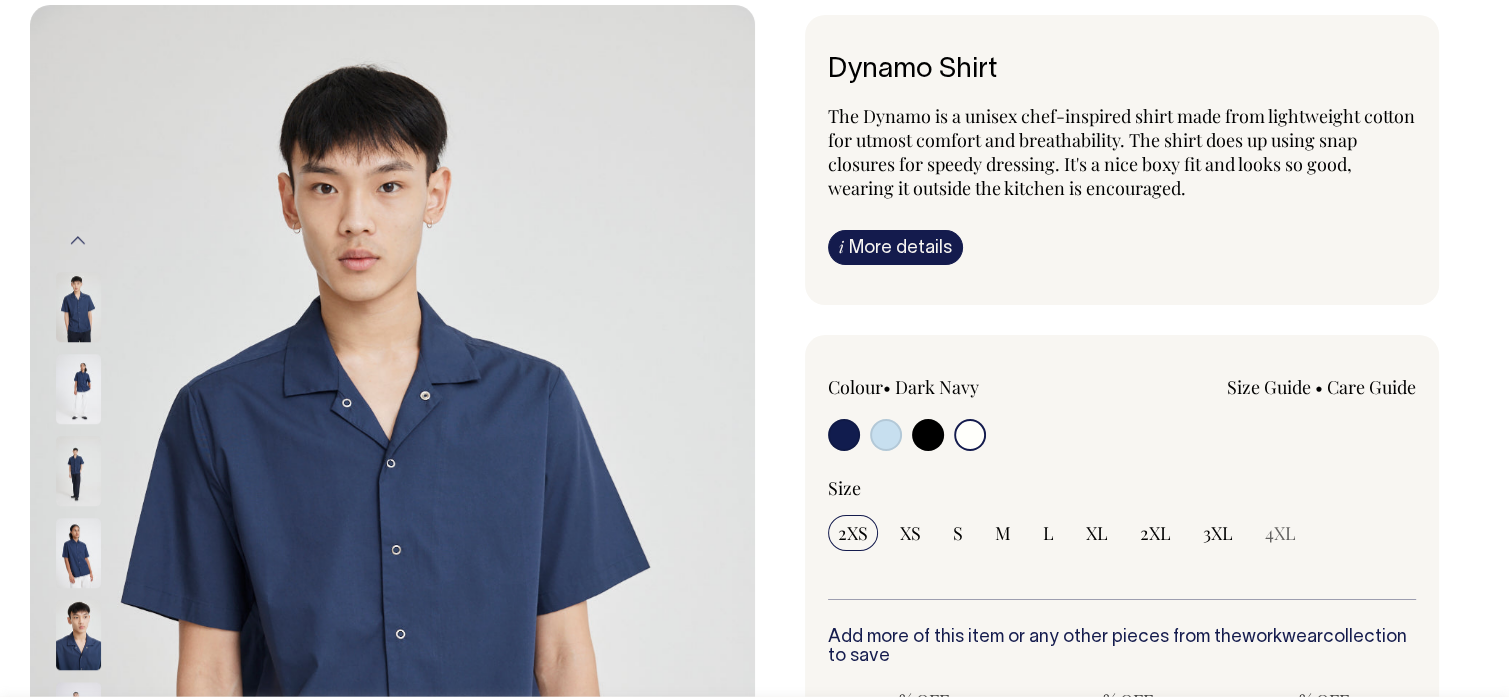 radio on "true" 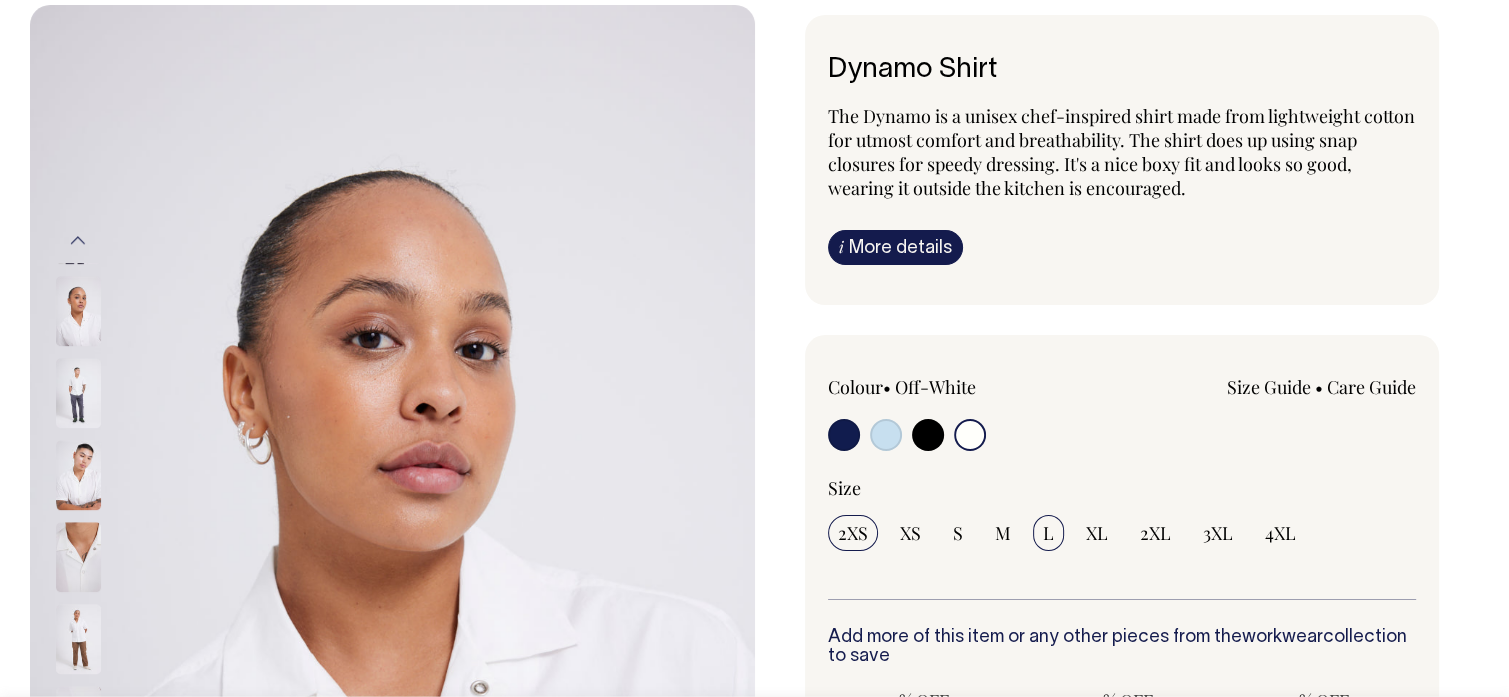 click on "L" at bounding box center [1048, 533] 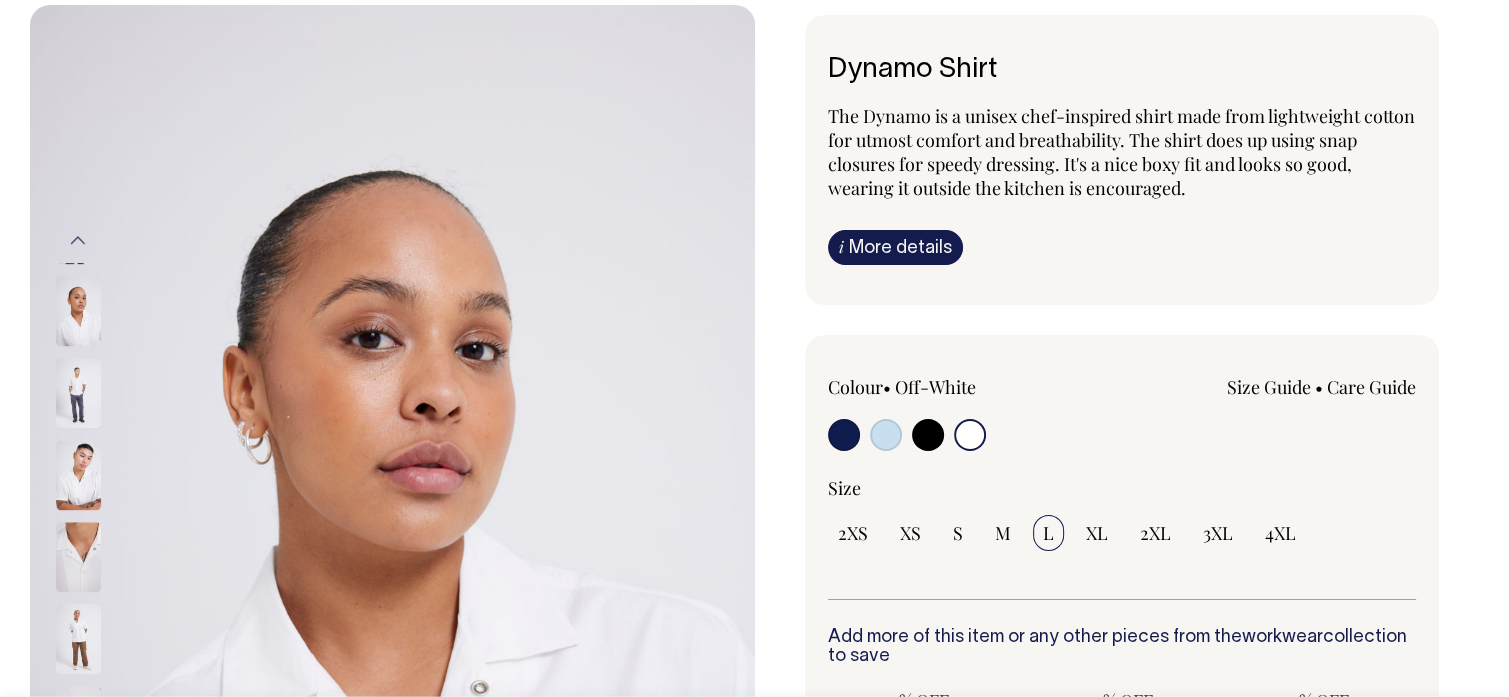 select on "L" 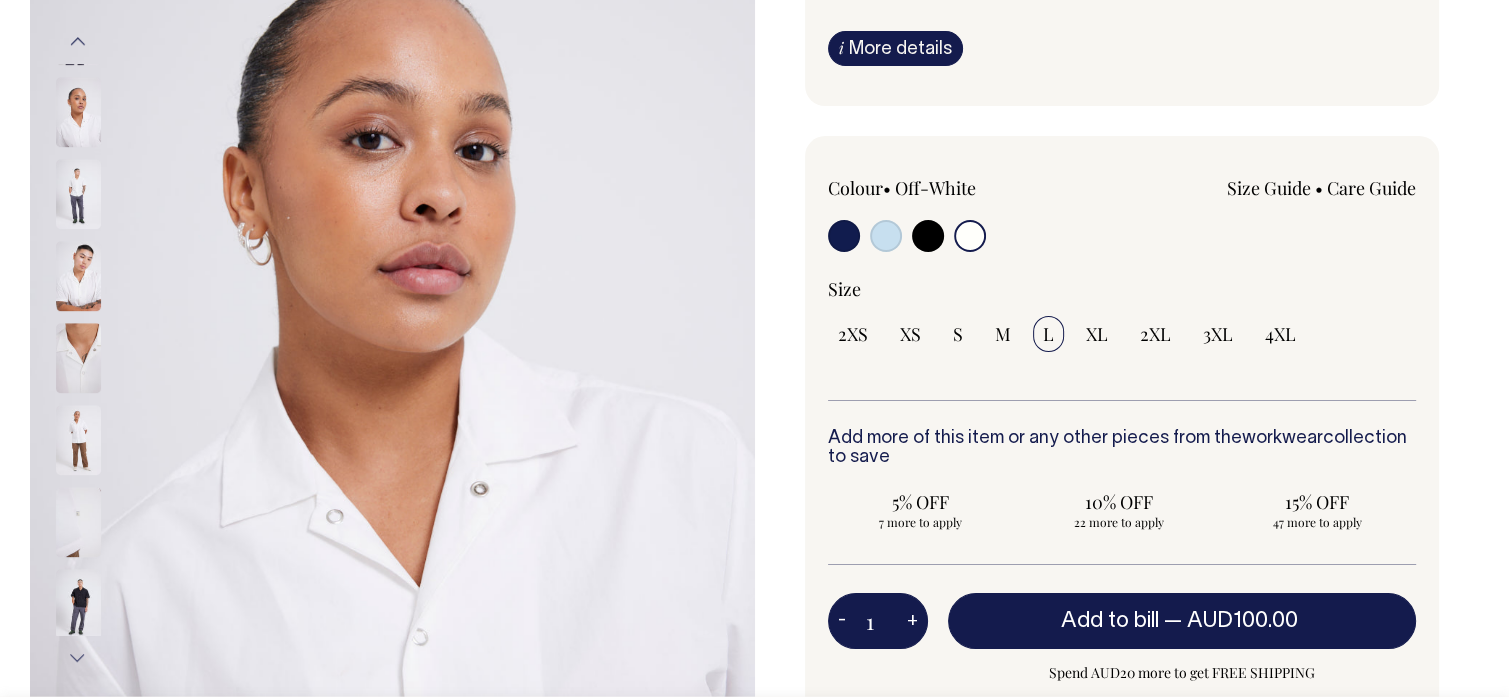 scroll, scrollTop: 300, scrollLeft: 0, axis: vertical 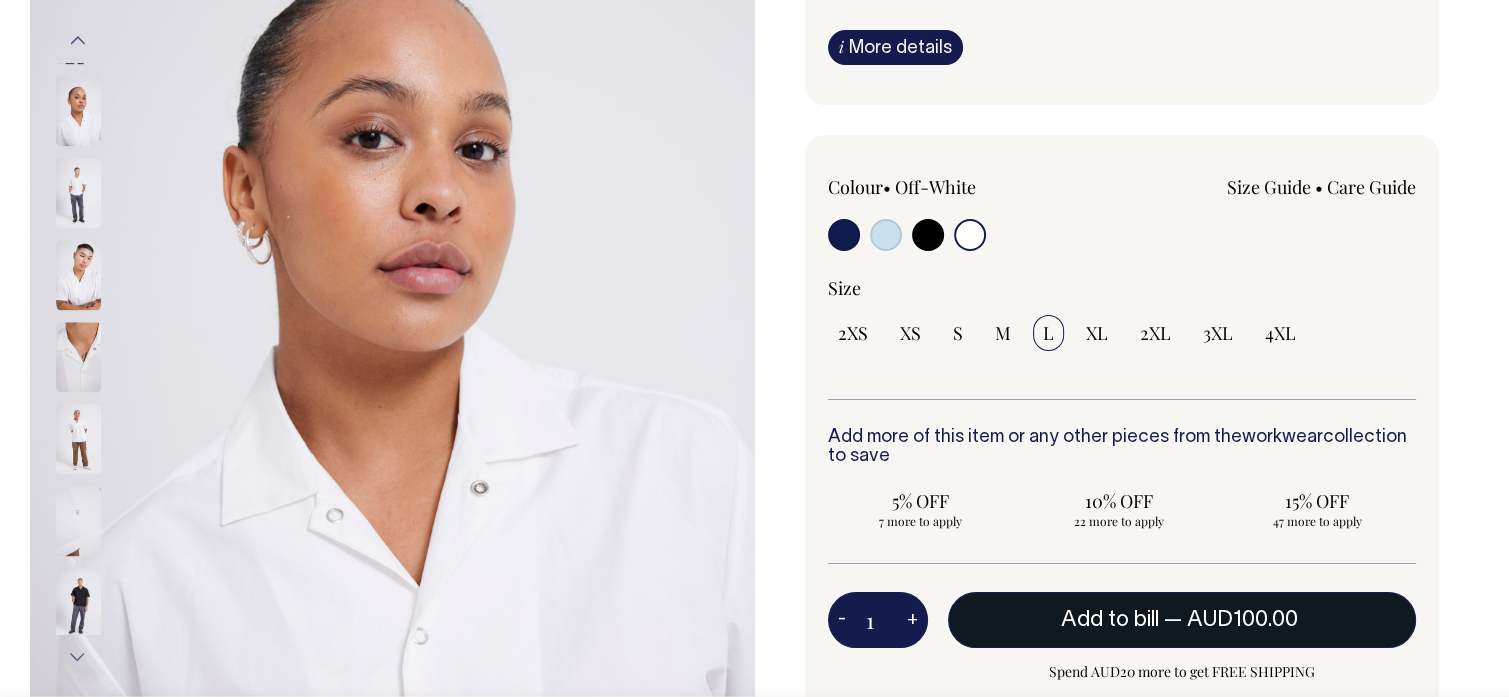 click on "Add to bill
—  AUD100.00" at bounding box center (1182, 620) 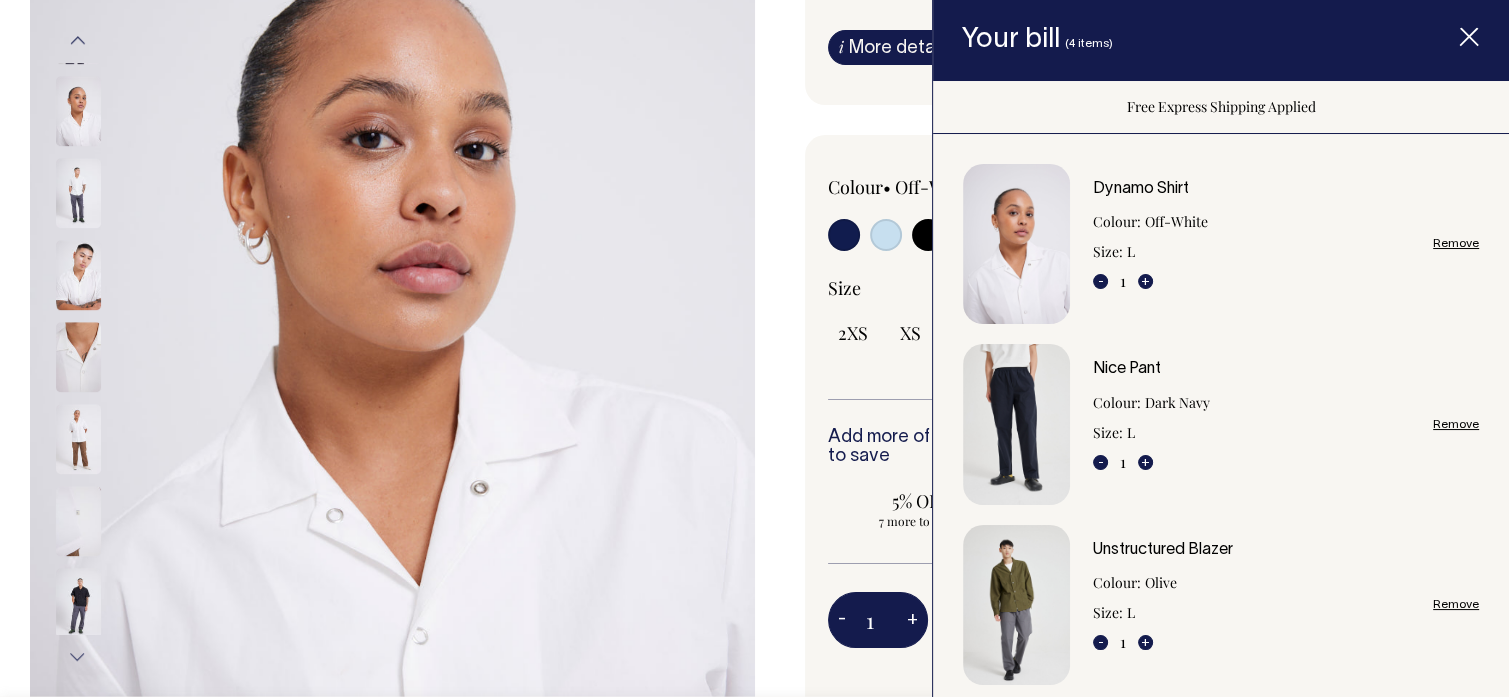 click 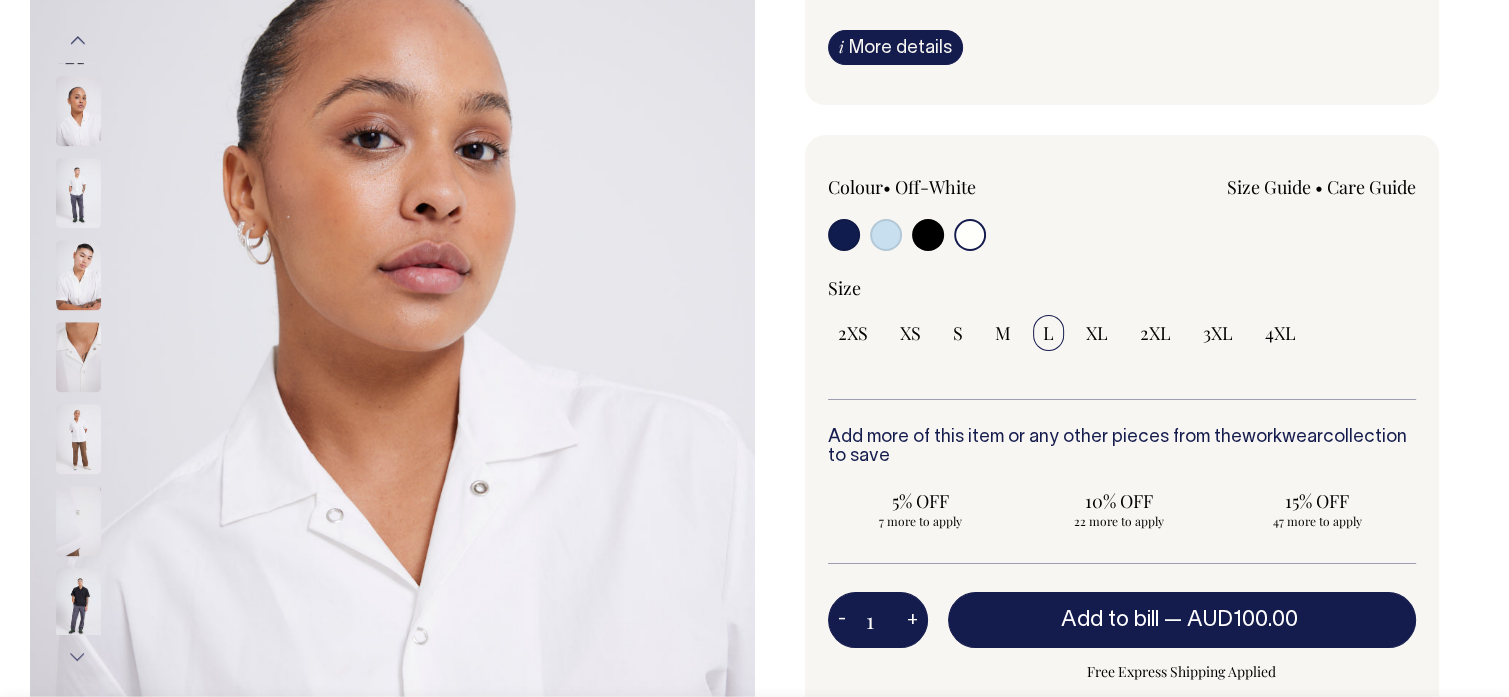 click at bounding box center [970, 235] 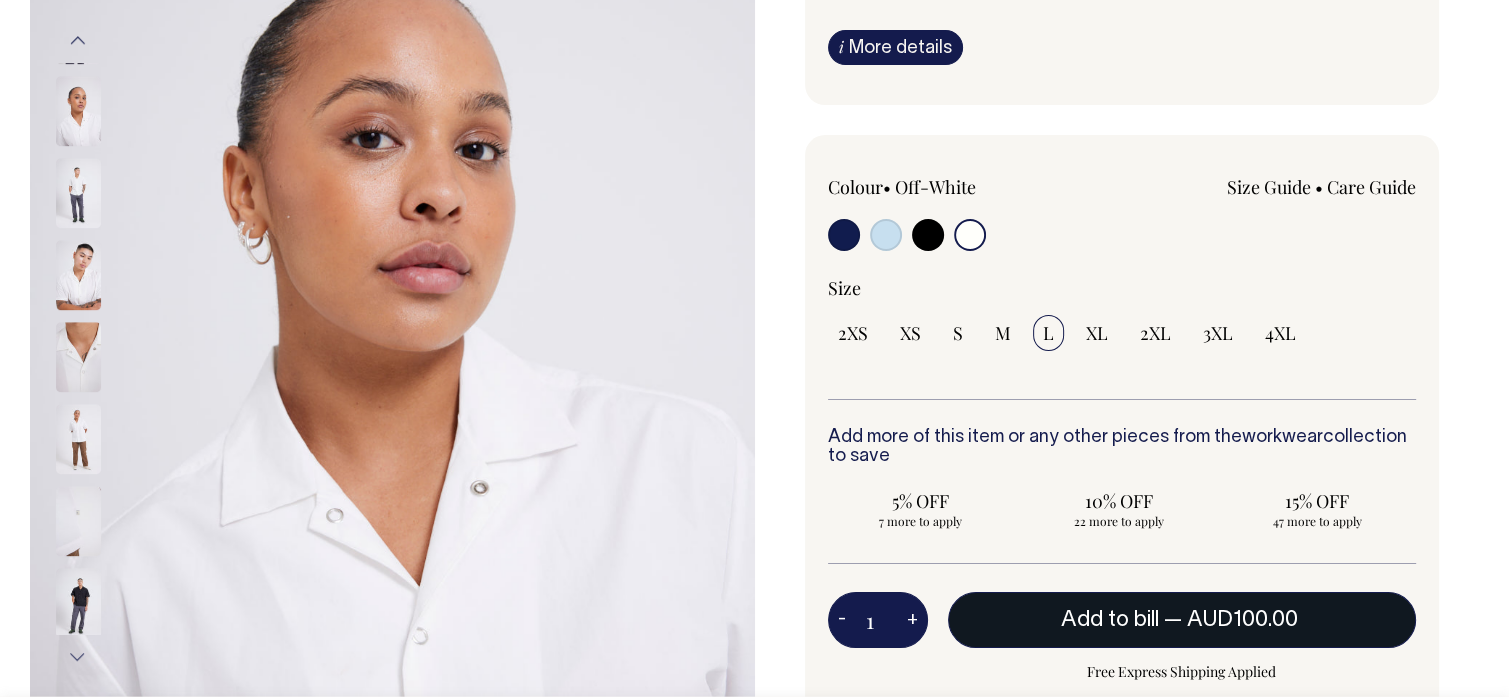 click on "Add to bill" at bounding box center [1110, 620] 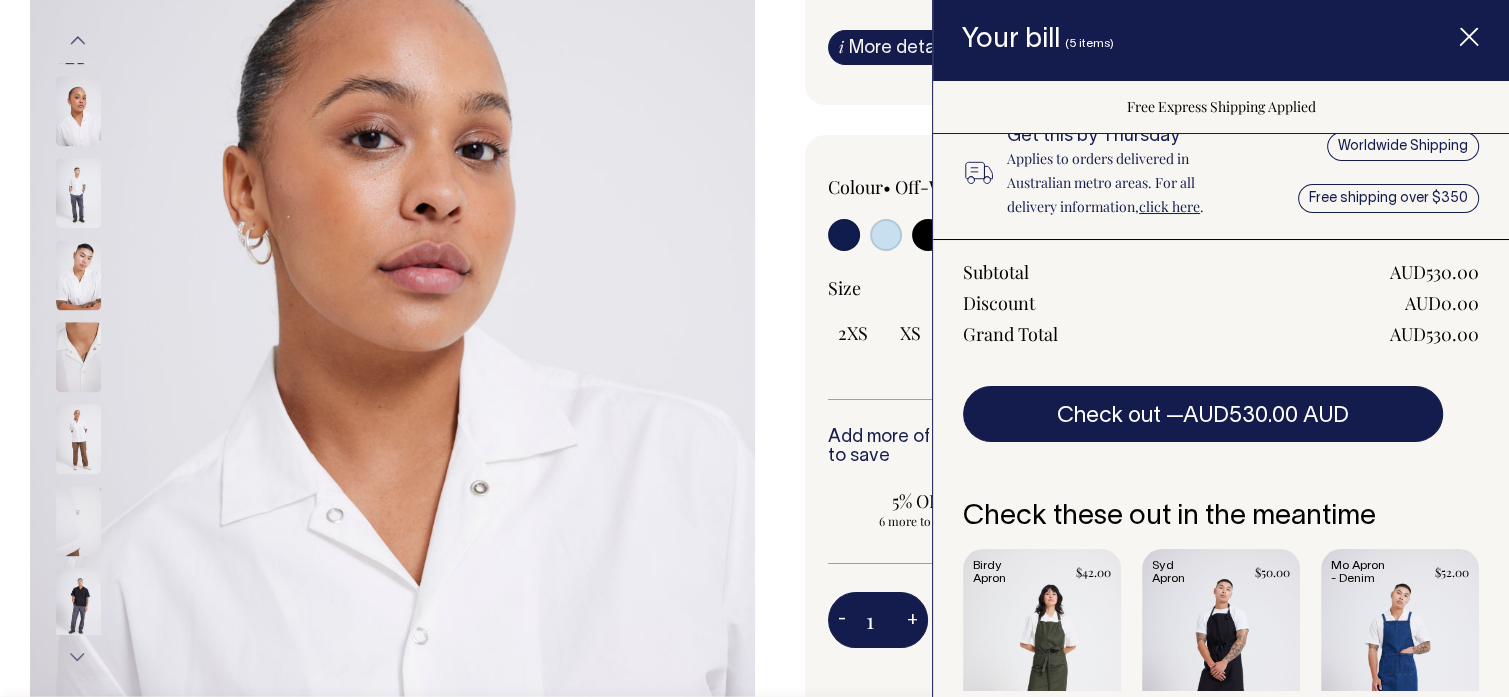 scroll, scrollTop: 916, scrollLeft: 0, axis: vertical 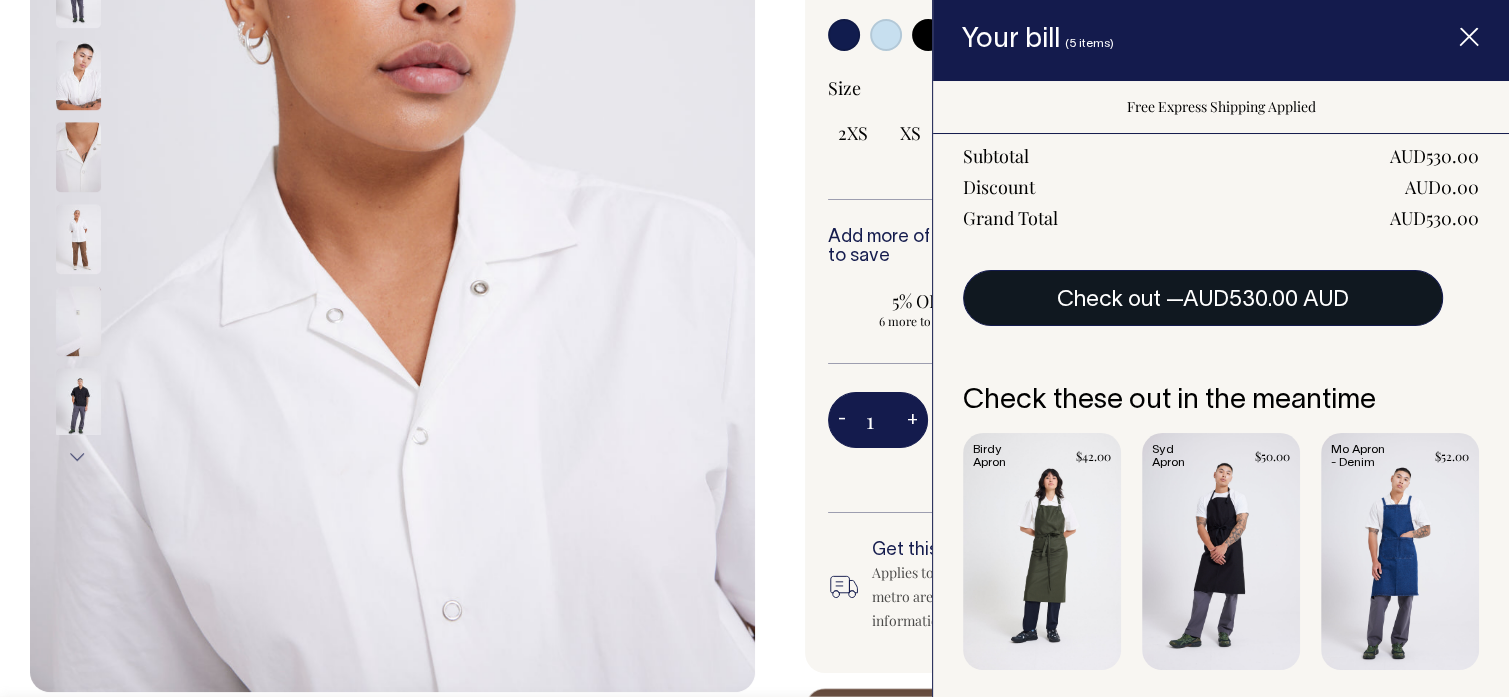 click on "Check out — AUD530.00 AUD" at bounding box center (1203, 298) 